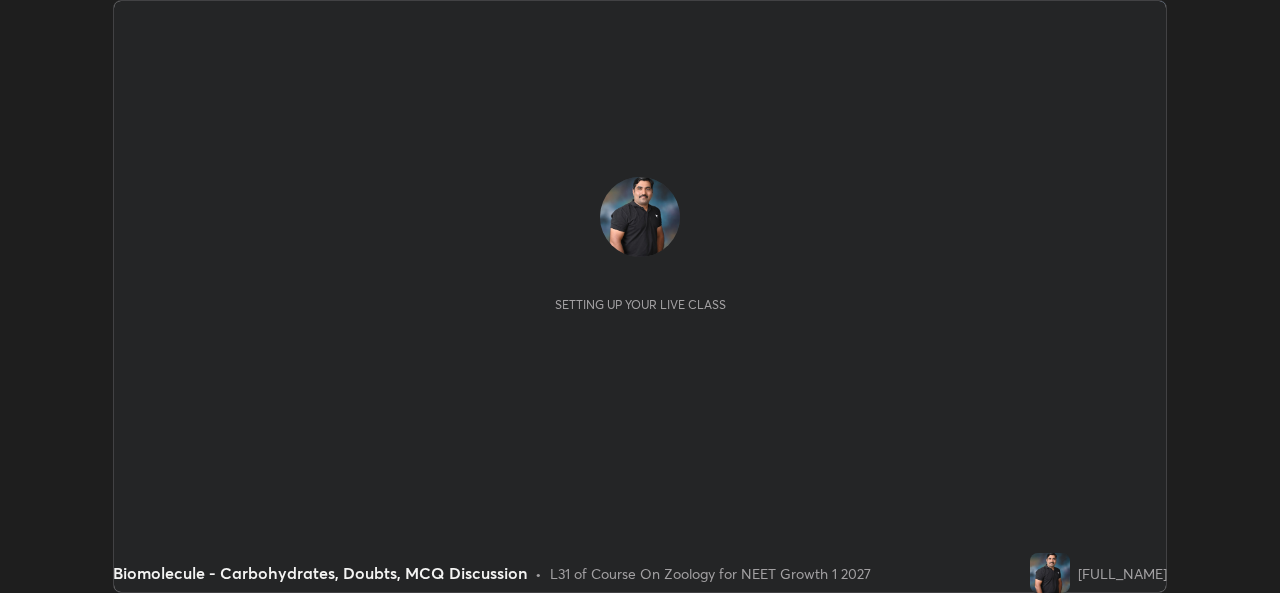 scroll, scrollTop: 0, scrollLeft: 0, axis: both 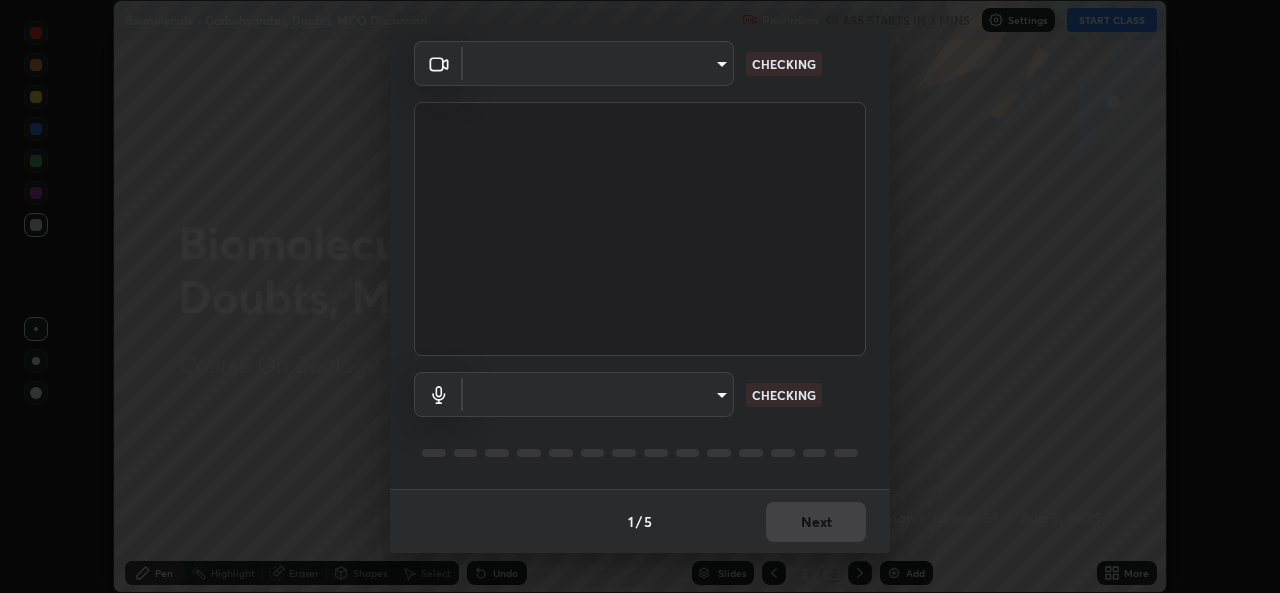 type on "57fe27bd87a5c904b82cfb68591c05e5b7b0fb216399449cf39a3c9620d95e23" 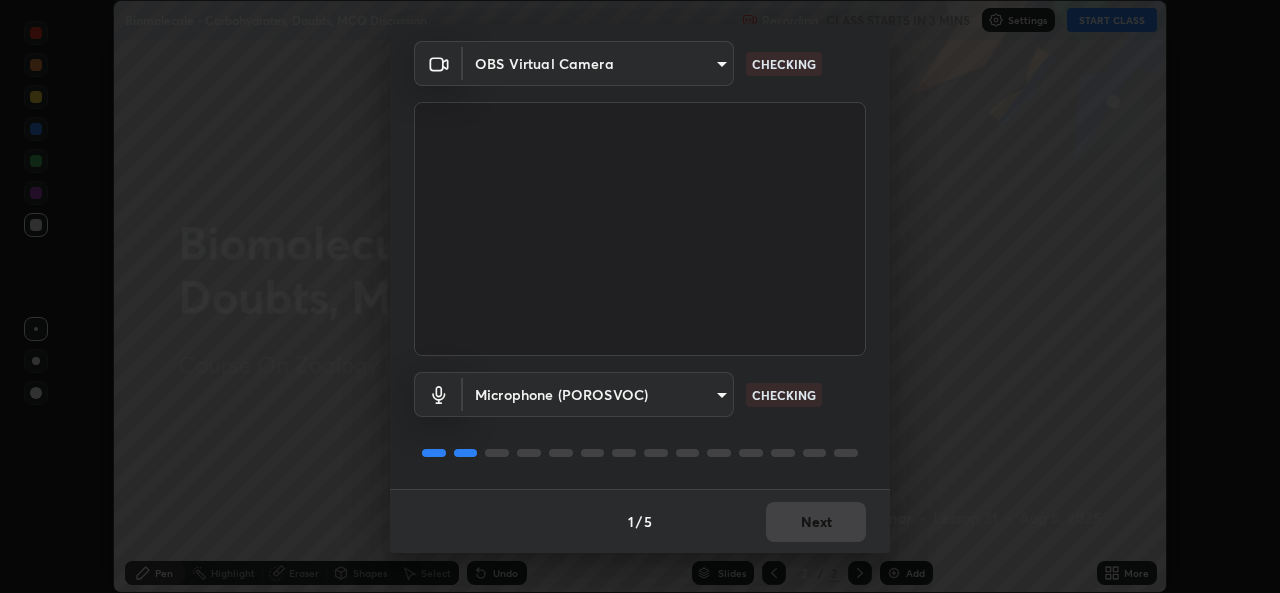 click on "Erase all Biomolecule - Carbohydrates, Doubts, MCQ Discussion Recording CLASS STARTS IN 3 MINS Settings START CLASS Setting up your live class Biomolecule - Carbohydrates, Doubts, MCQ Discussion • L31 of Course On Zoology for NEET Growth 1 2027 [FULL_NAME] Pen Highlight Eraser Shapes Select Undo Slides 2 / 2 Add More No doubts shared Encourage your learners to ask a doubt for better clarity Report an issue Reason for reporting Buffering Chat not working Audio - Video sync issue Educator video quality low ​ Attach an image Report Media settings OBS Virtual Camera [HASH] CHECKING Microphone (POROSVOC) [HASH] CHECKING 1 / 5 Next" at bounding box center [640, 296] 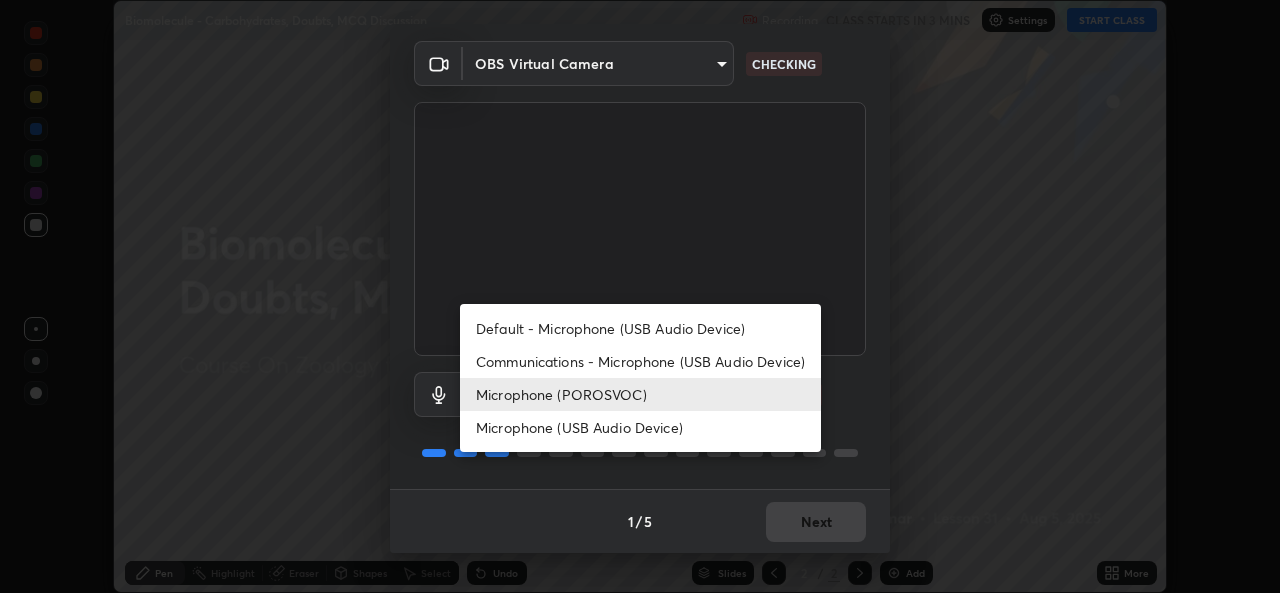 click on "Communications - Microphone (USB Audio Device)" at bounding box center (640, 361) 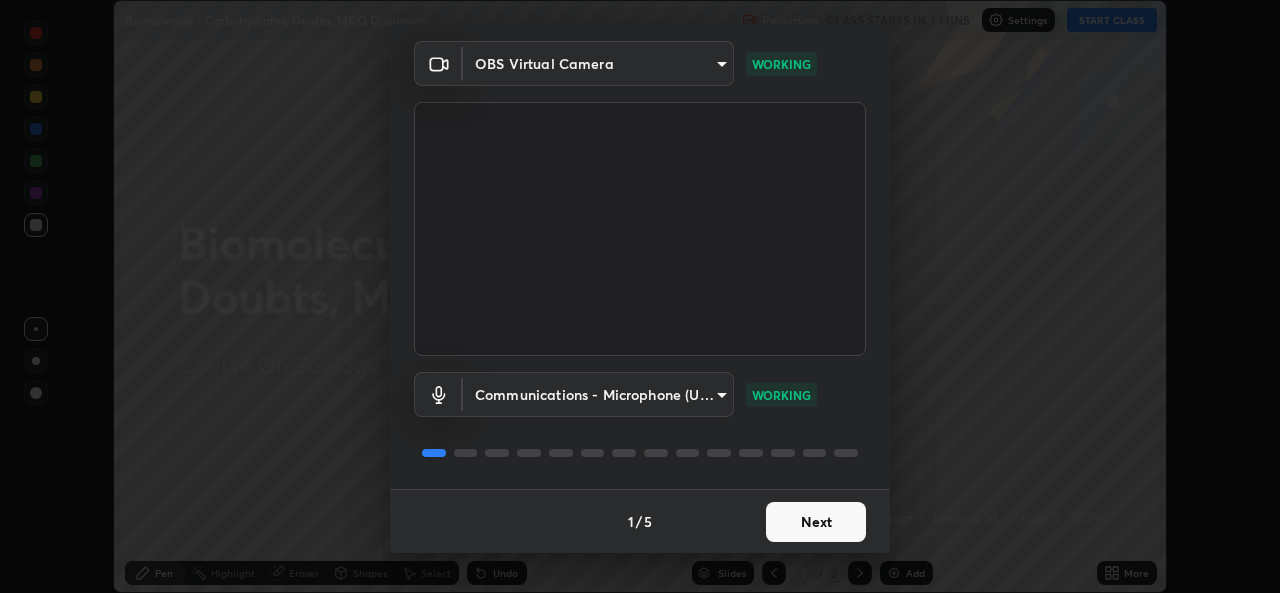 click on "Next" at bounding box center (816, 522) 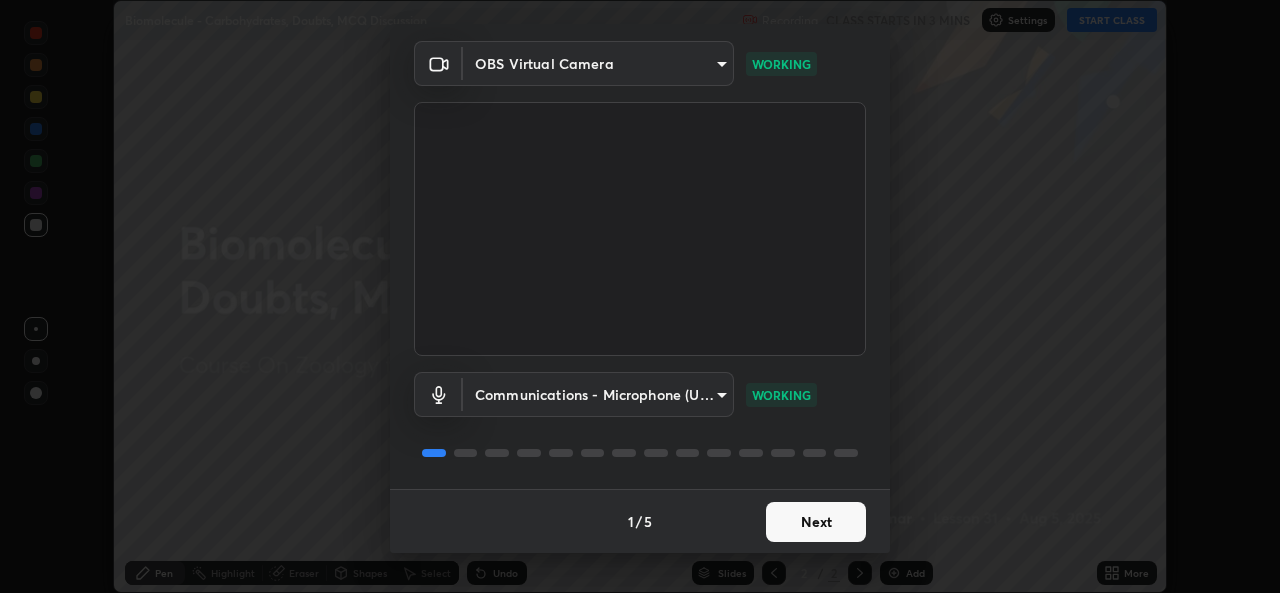 scroll, scrollTop: 0, scrollLeft: 0, axis: both 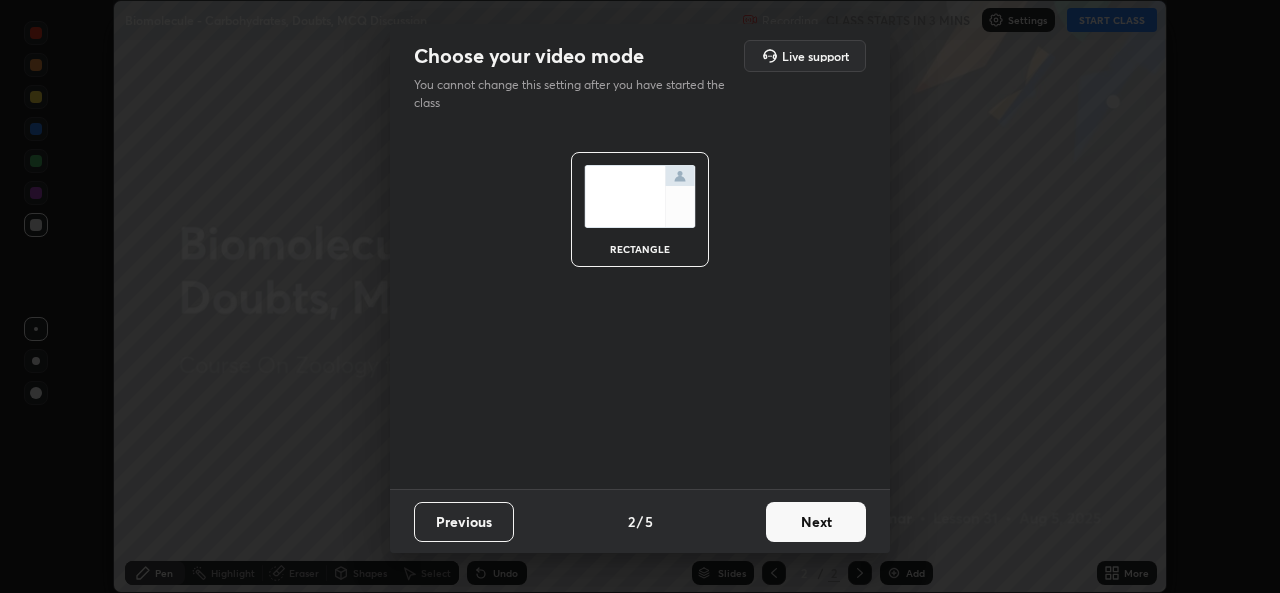 click on "Next" at bounding box center (816, 522) 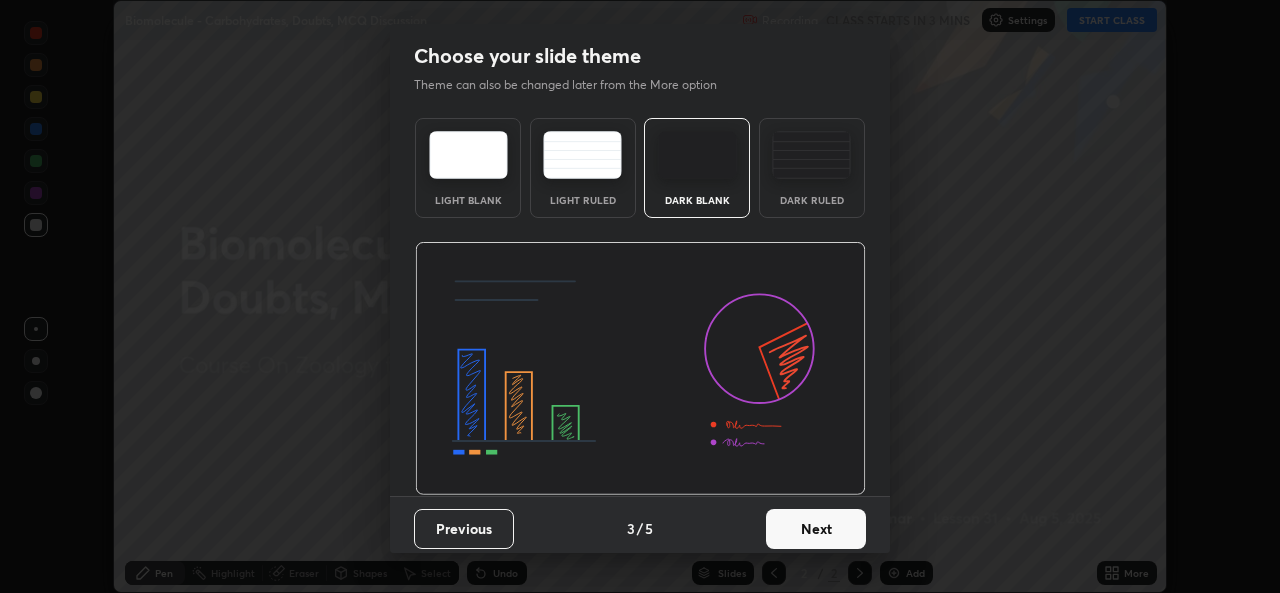 click on "Next" at bounding box center (816, 529) 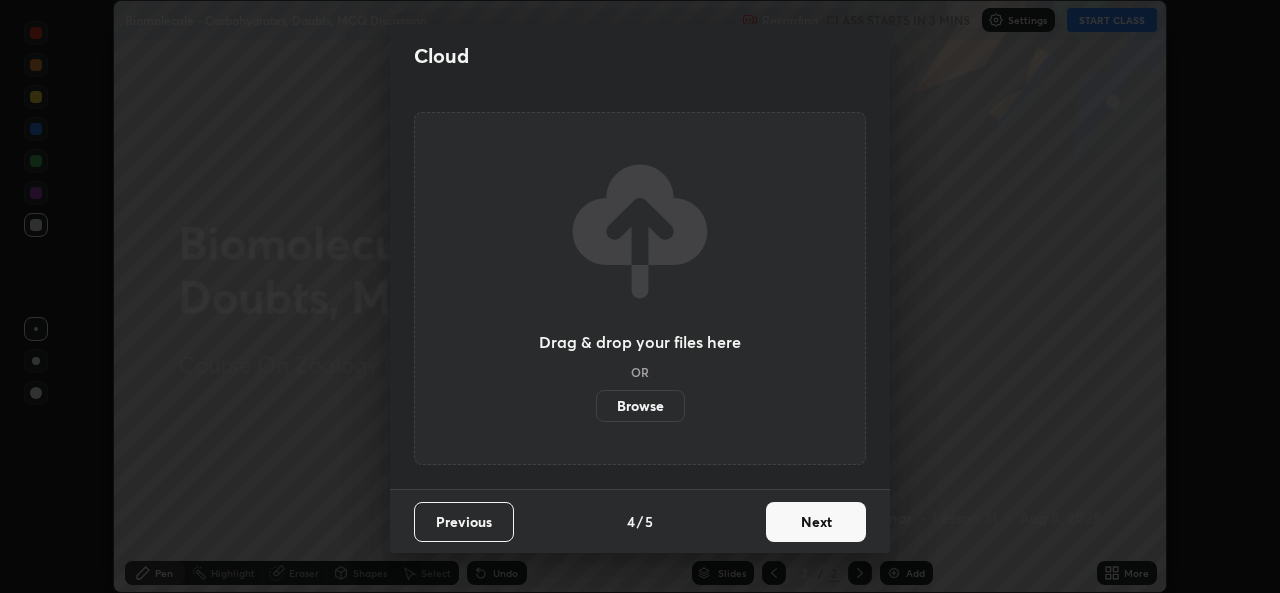 click on "Next" at bounding box center [816, 522] 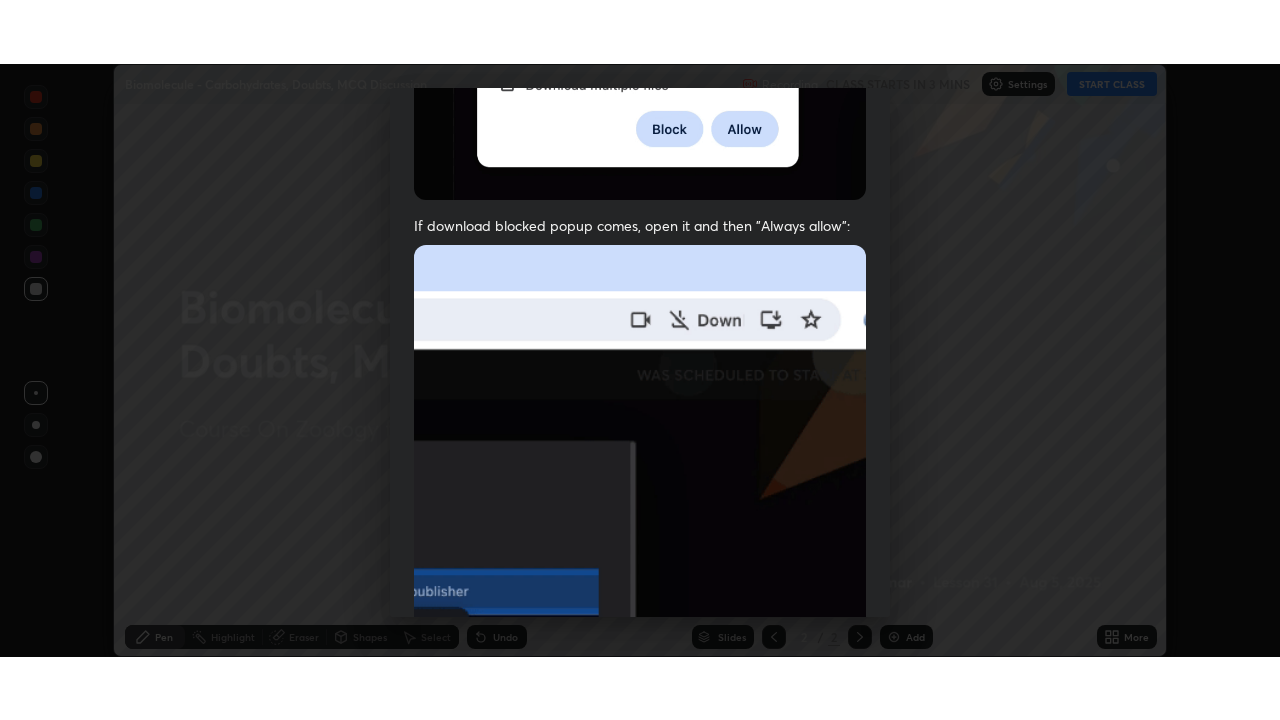scroll, scrollTop: 471, scrollLeft: 0, axis: vertical 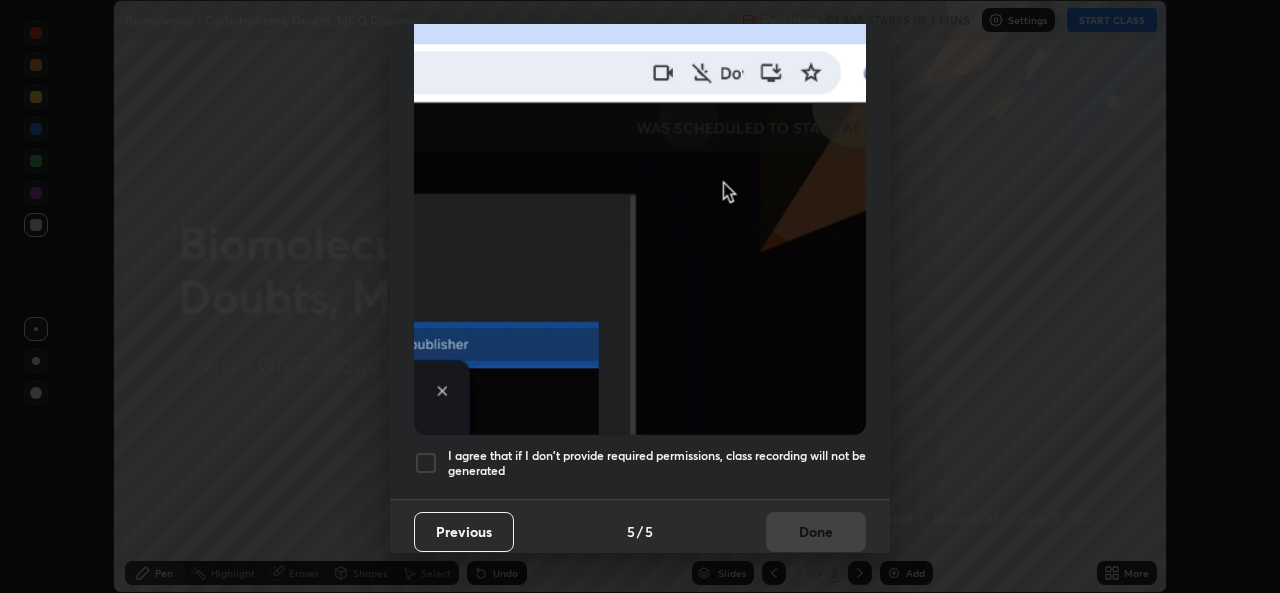 click on "I agree that if I don't provide required permissions, class recording will not be generated" at bounding box center [657, 463] 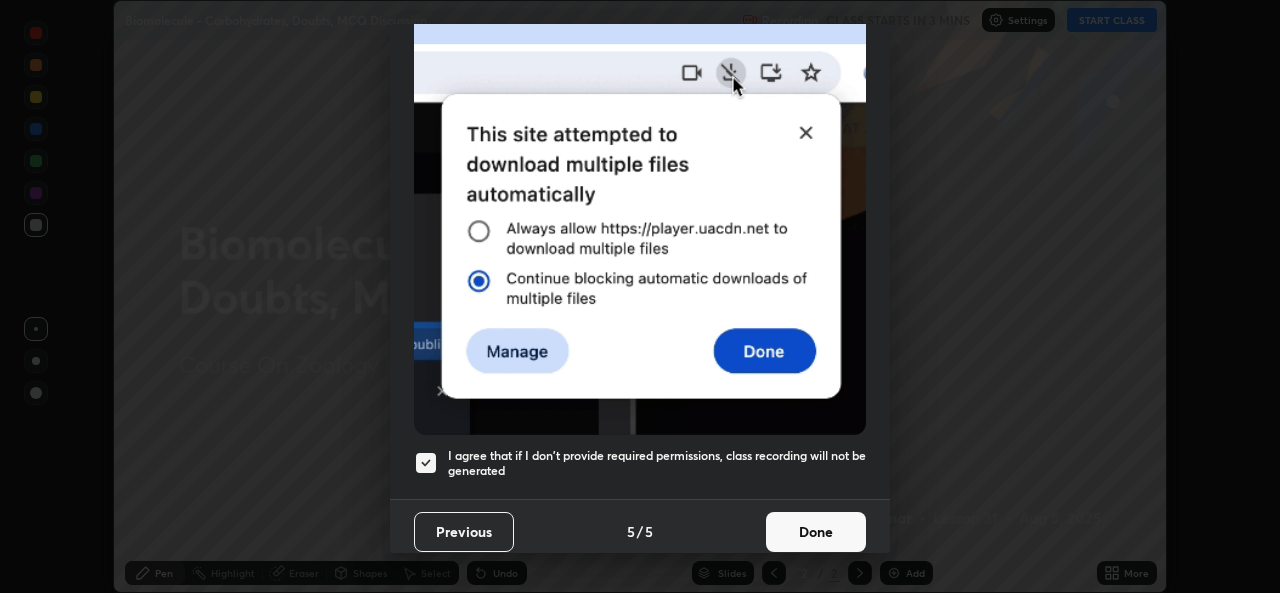 click on "Done" at bounding box center [816, 532] 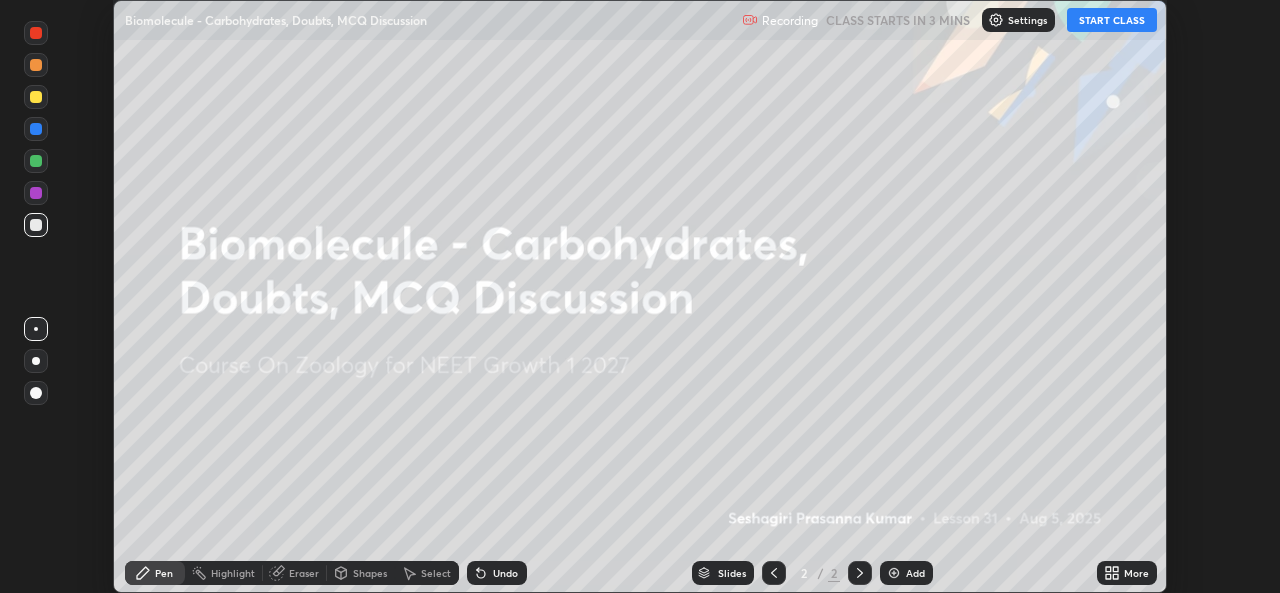 click on "START CLASS" at bounding box center (1112, 20) 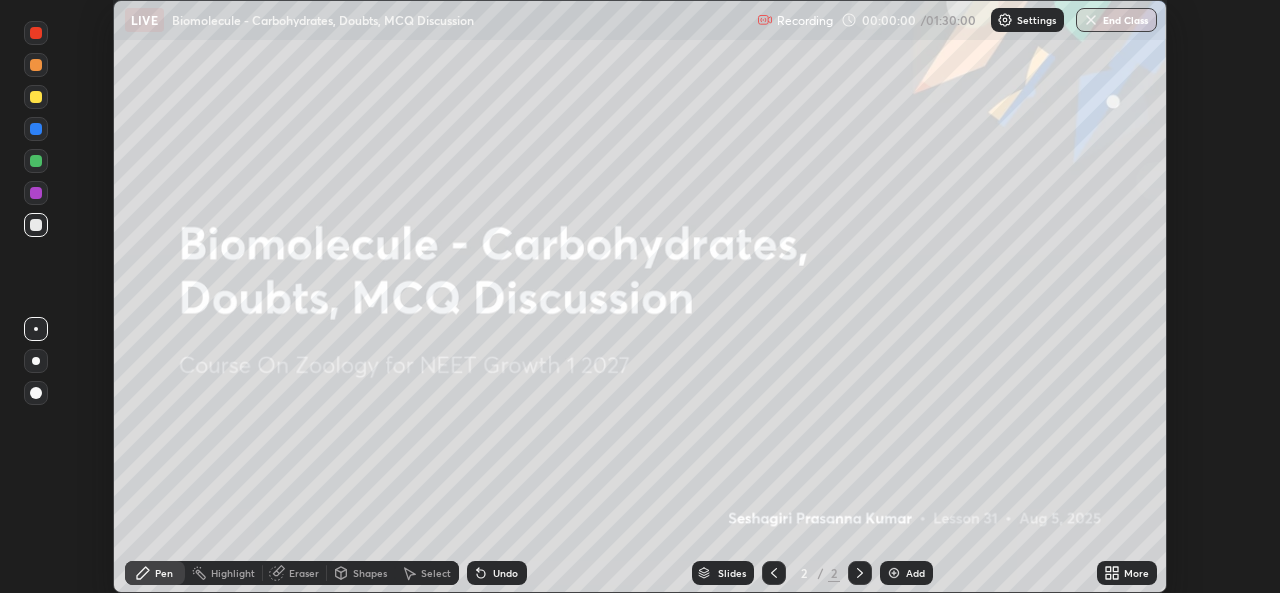 click on "More" at bounding box center [1136, 573] 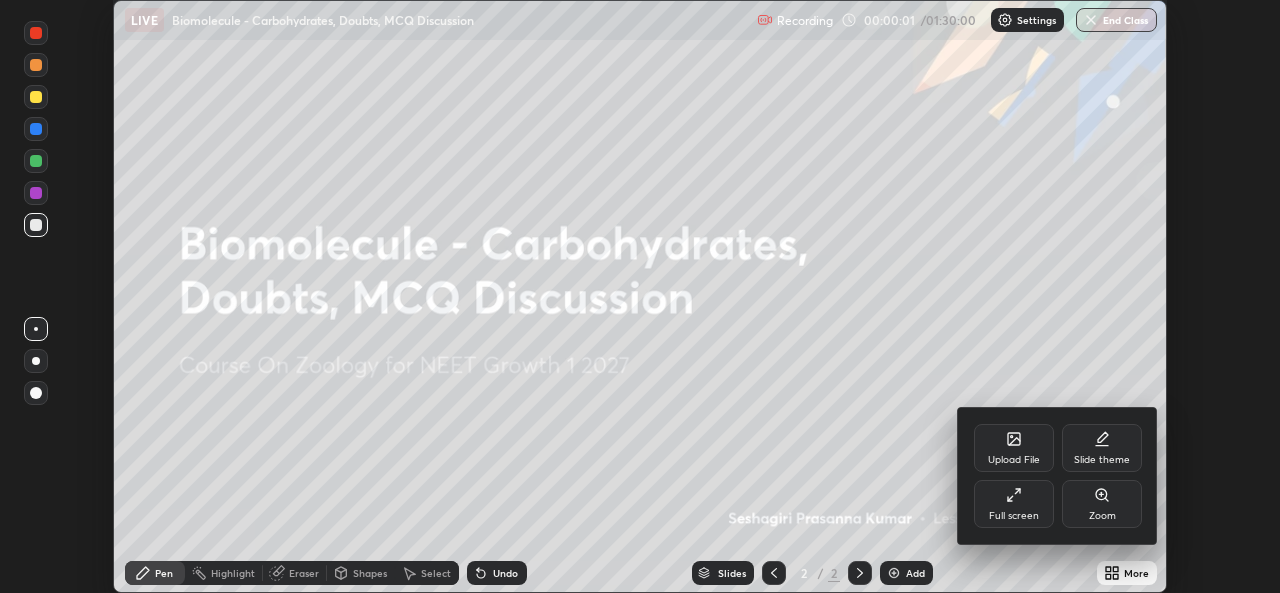 click on "Upload File" at bounding box center [1014, 448] 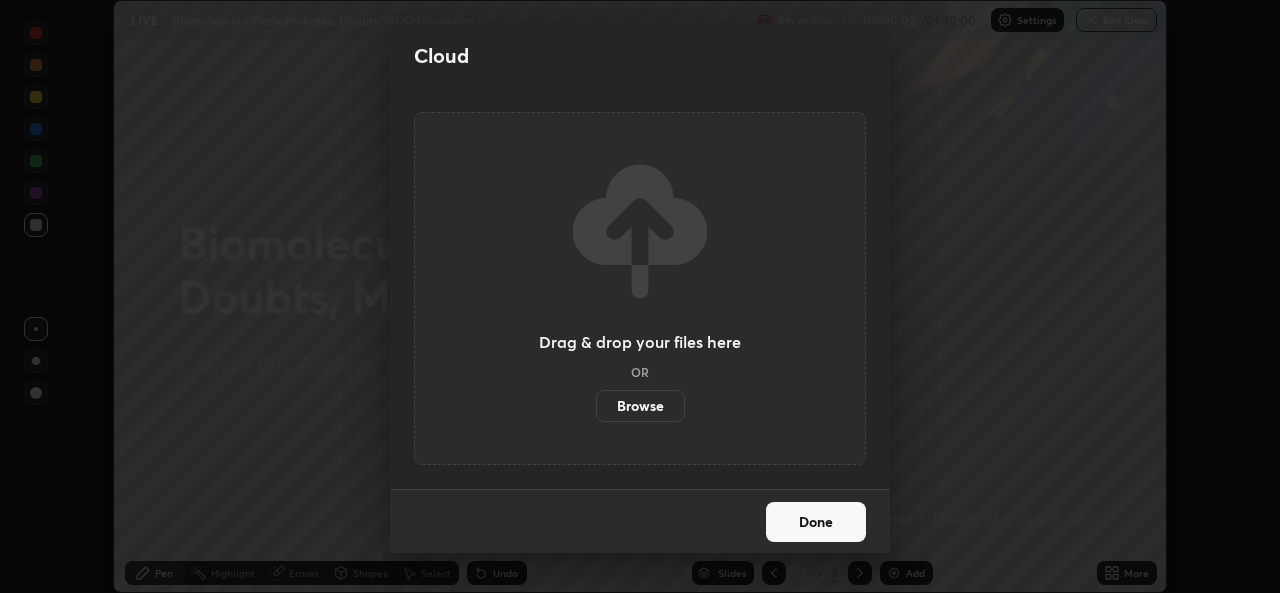click on "Browse" at bounding box center (640, 406) 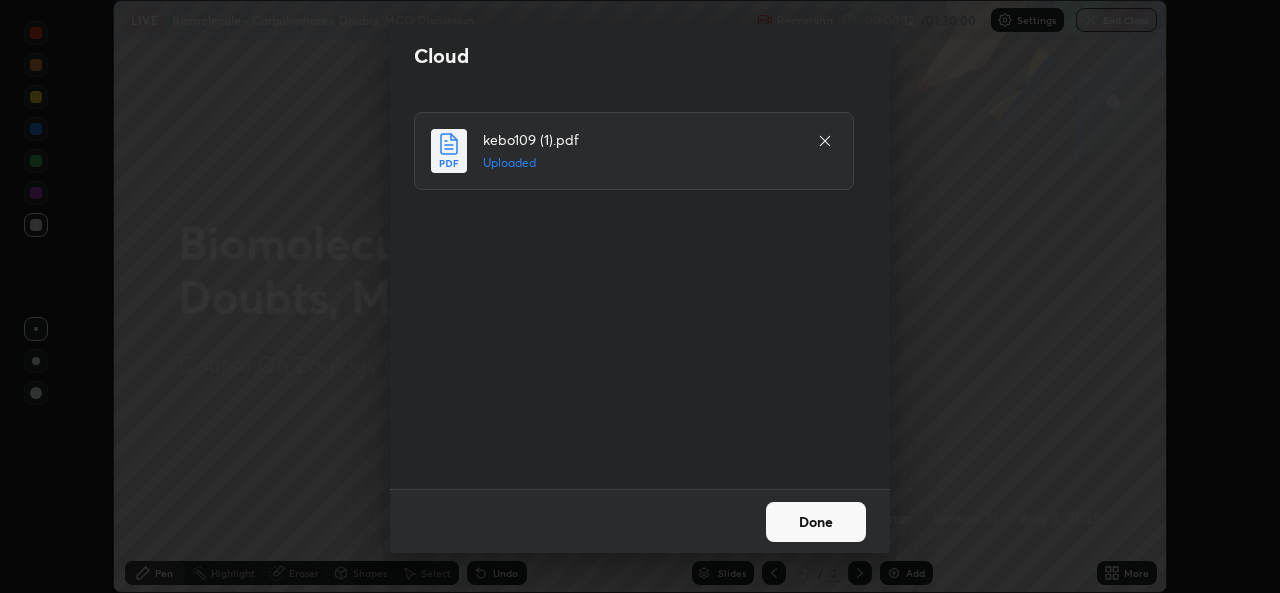 click on "Done" at bounding box center (816, 522) 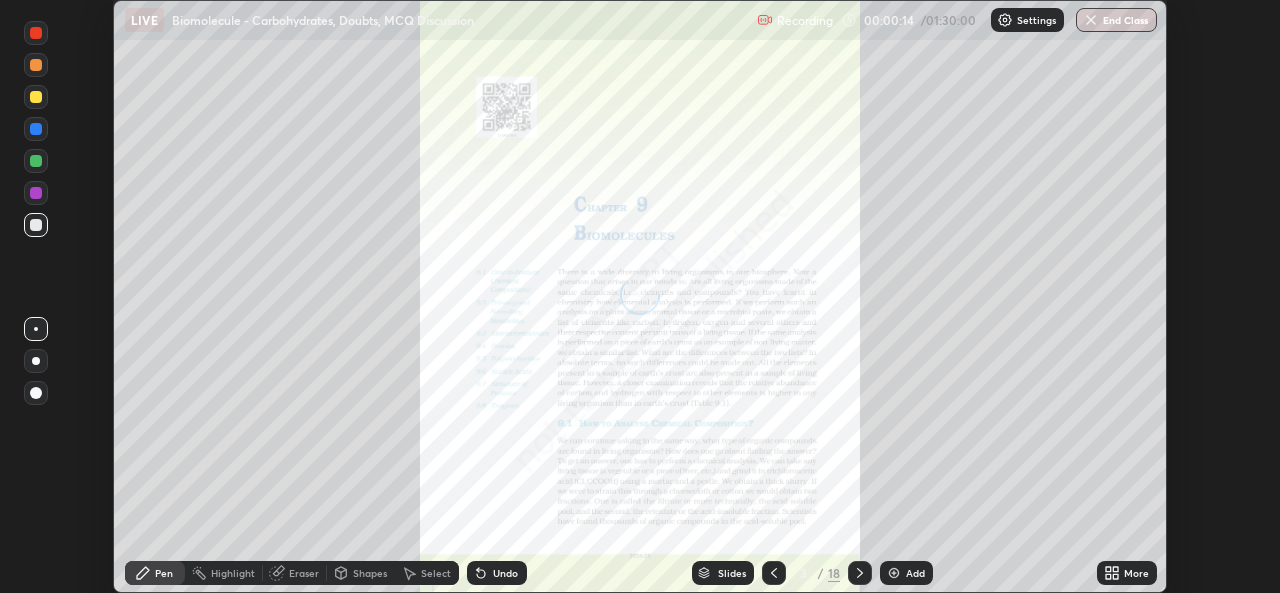 click 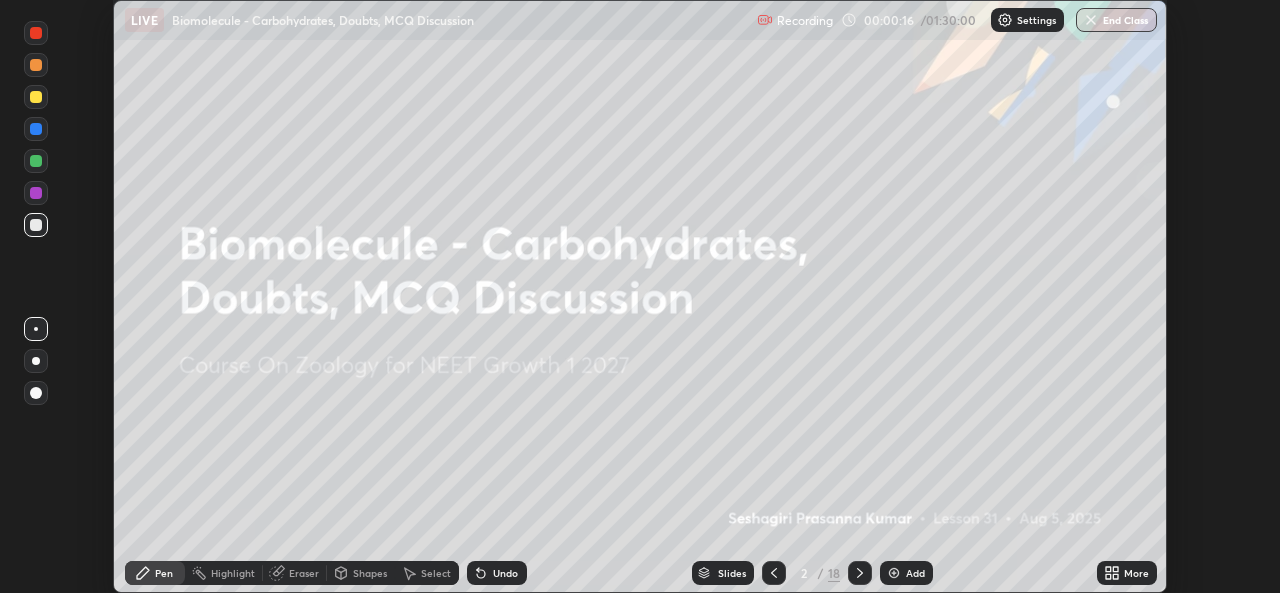 click 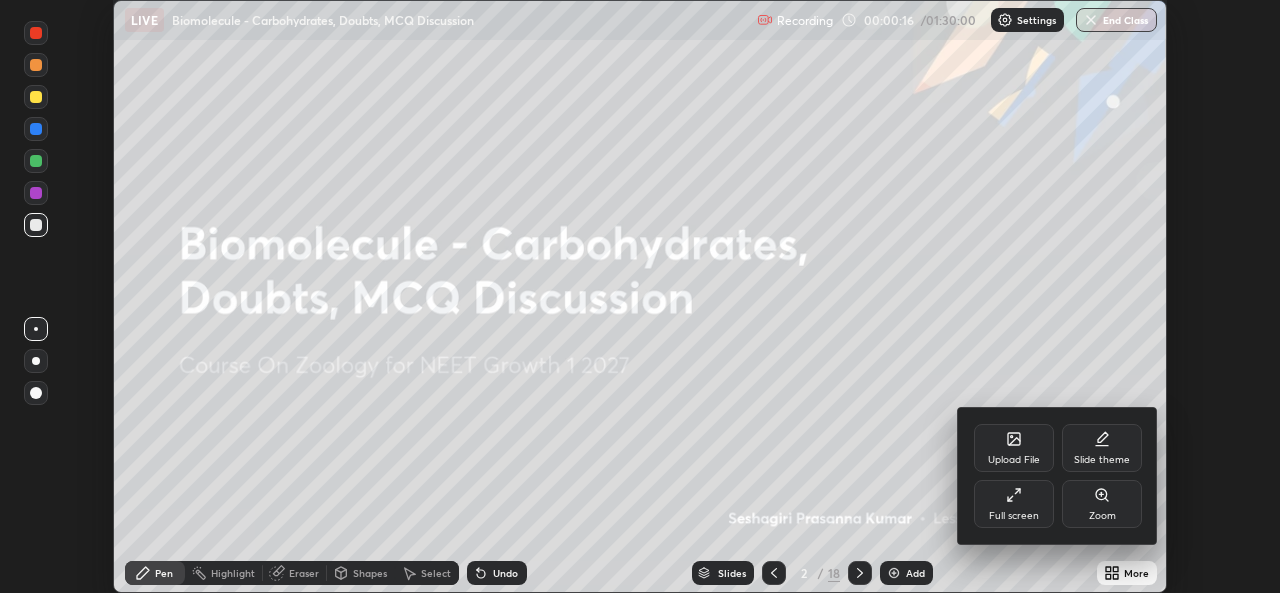 click on "Full screen" at bounding box center (1014, 504) 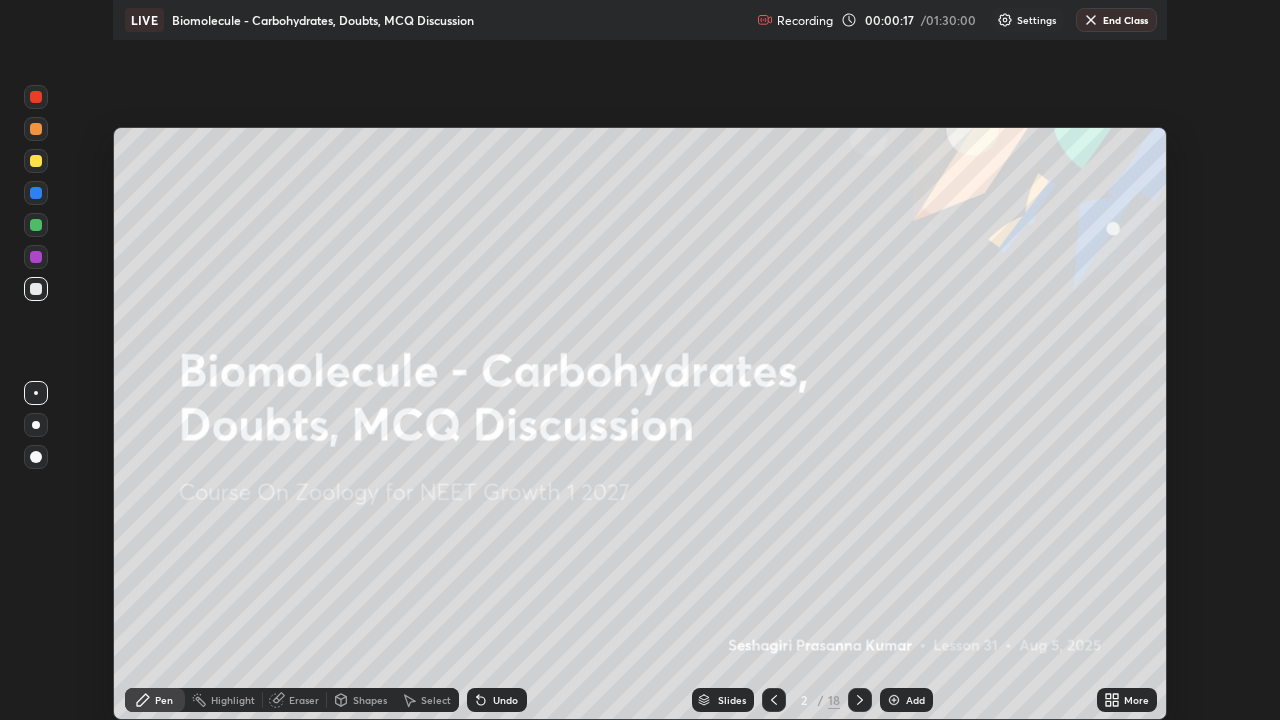 scroll, scrollTop: 99280, scrollLeft: 98720, axis: both 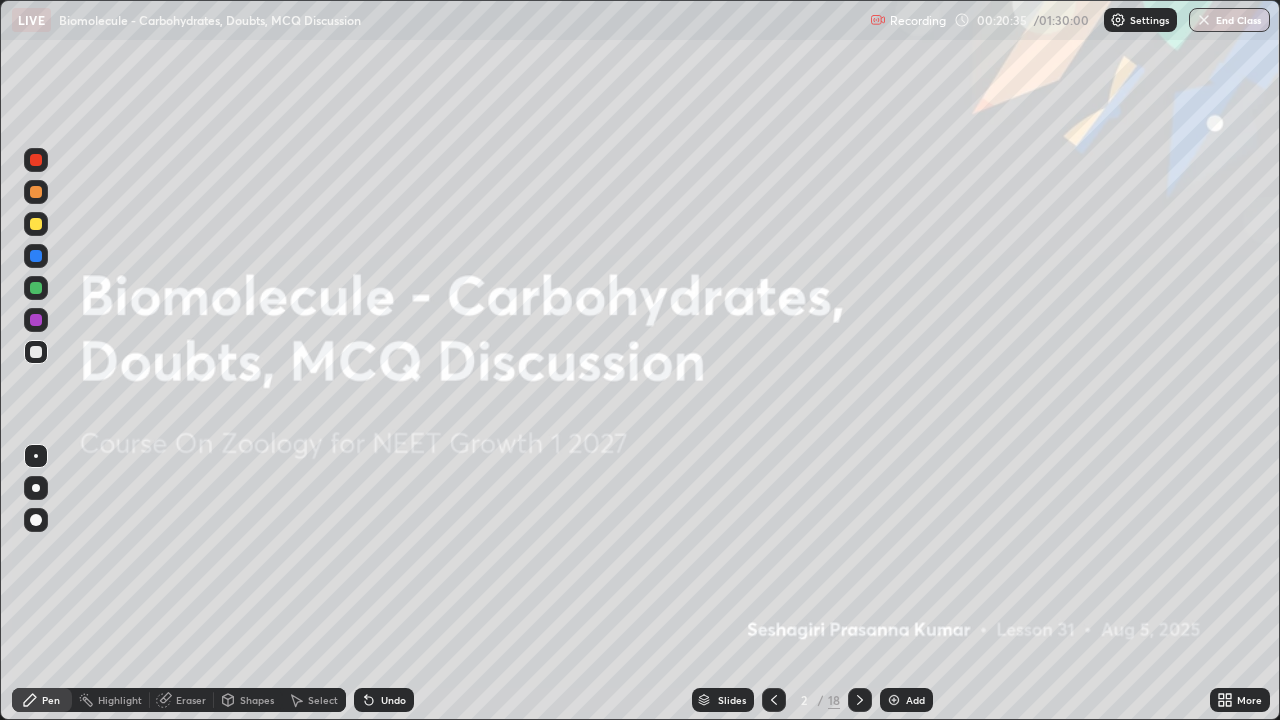 click at bounding box center [894, 700] 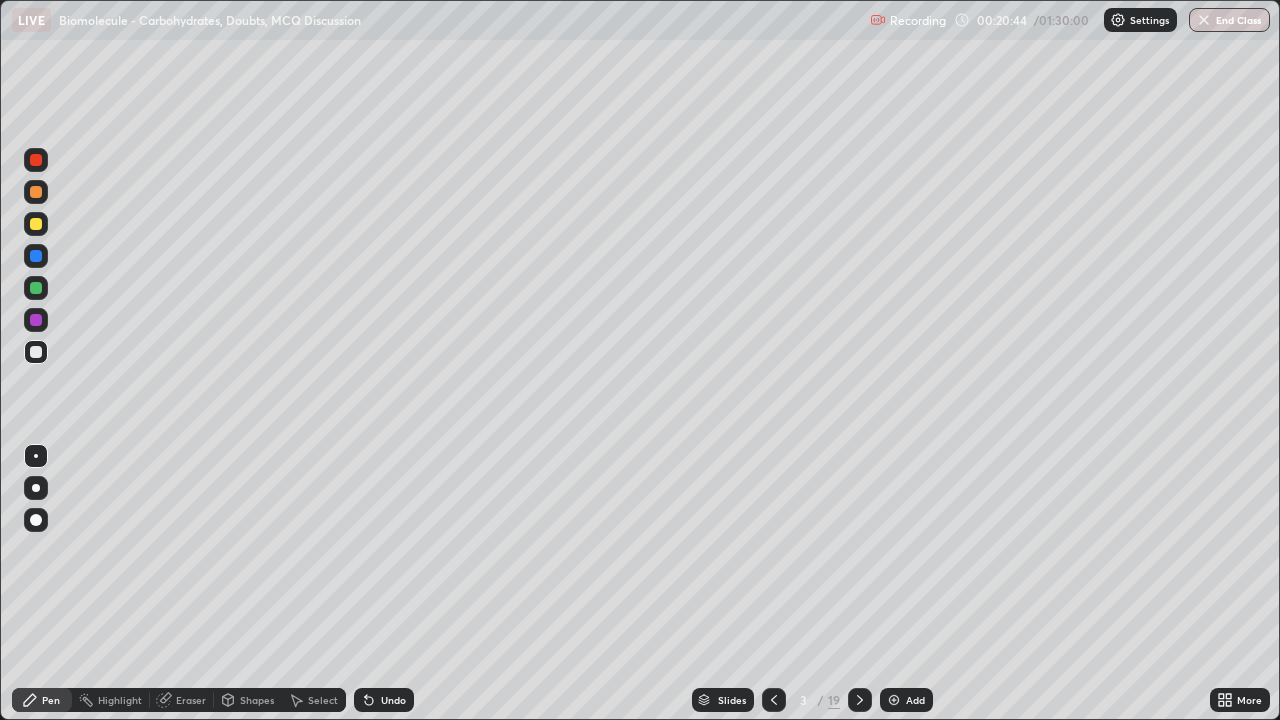 click at bounding box center [36, 224] 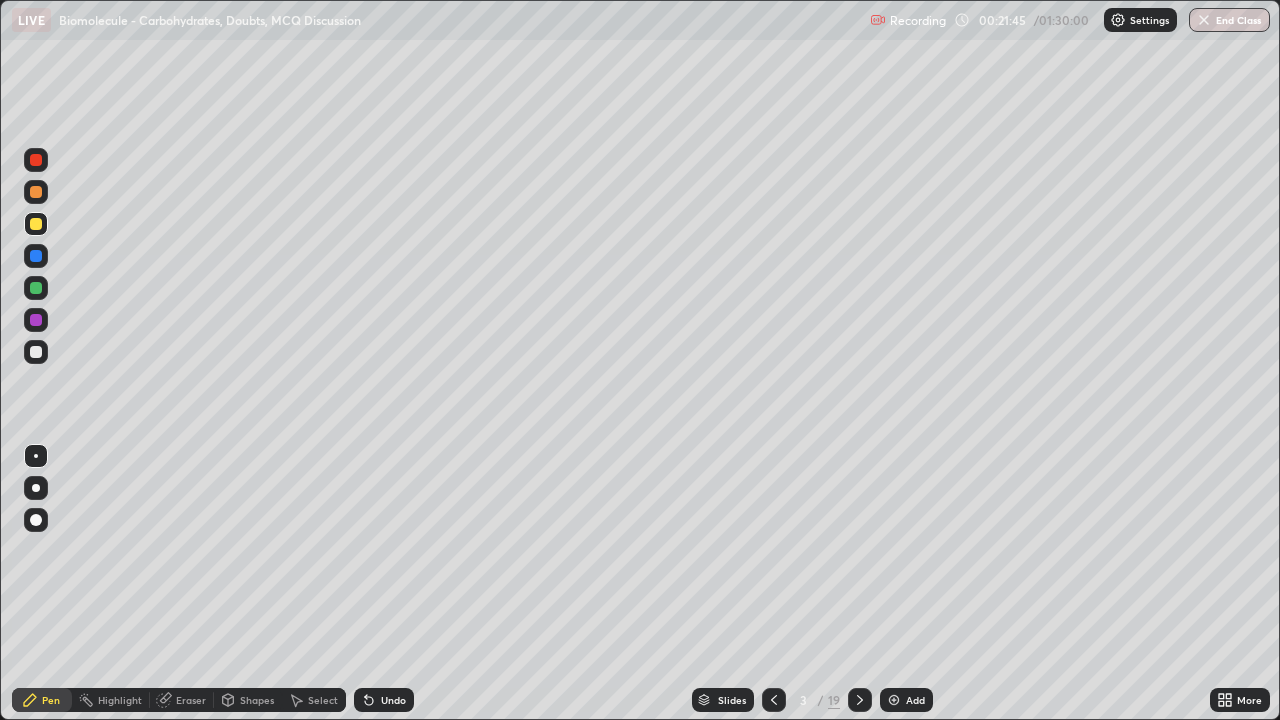 click on "Undo" at bounding box center (393, 700) 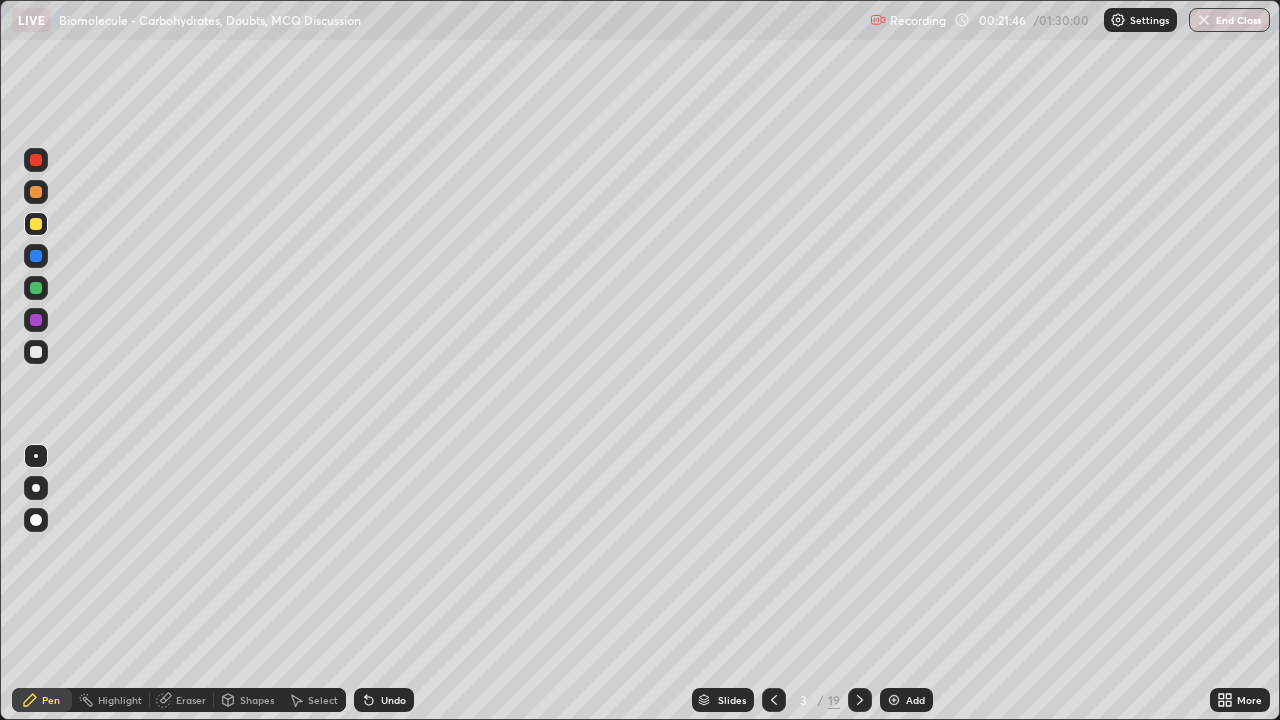 click on "Undo" at bounding box center [384, 700] 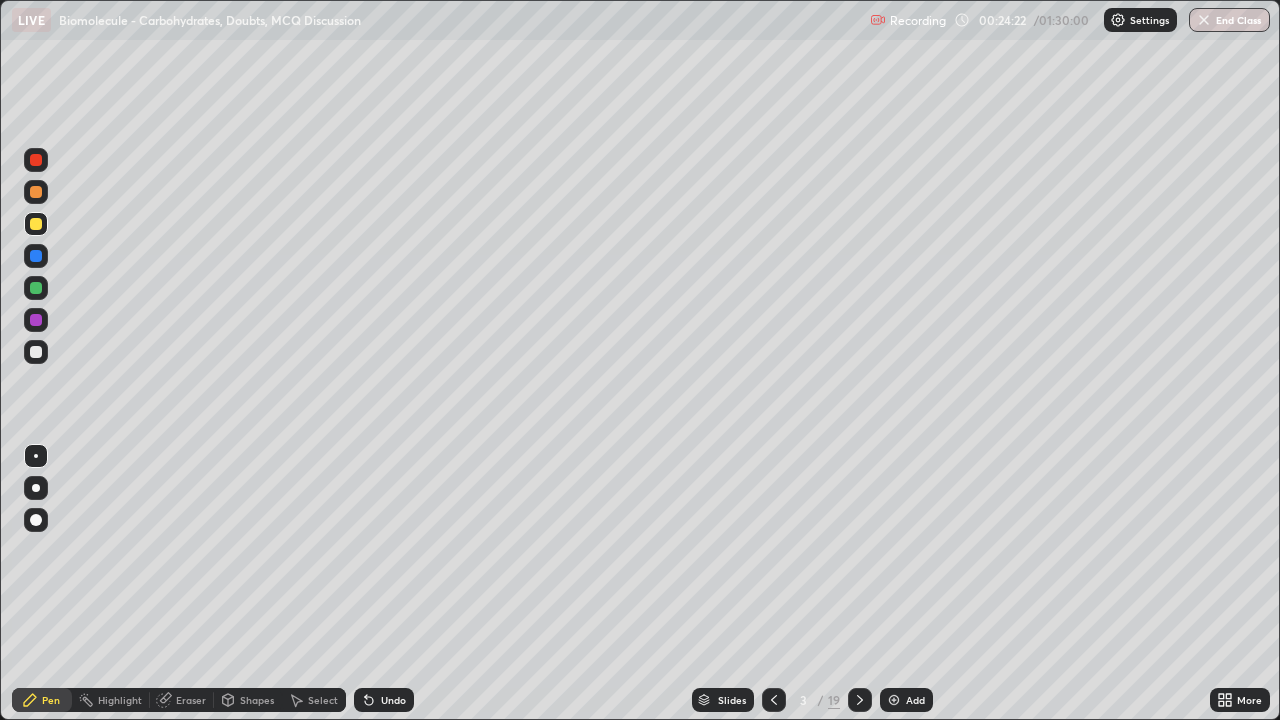 click on "Undo" at bounding box center (393, 700) 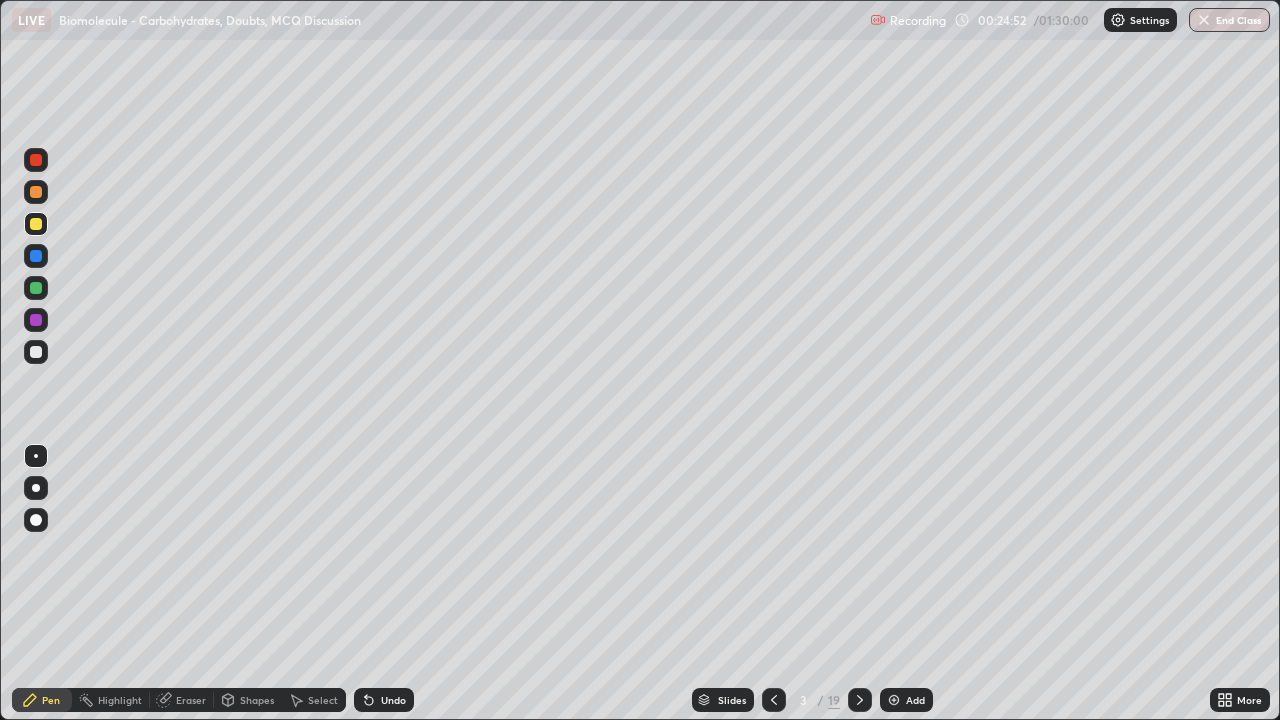 click on "Undo" at bounding box center [393, 700] 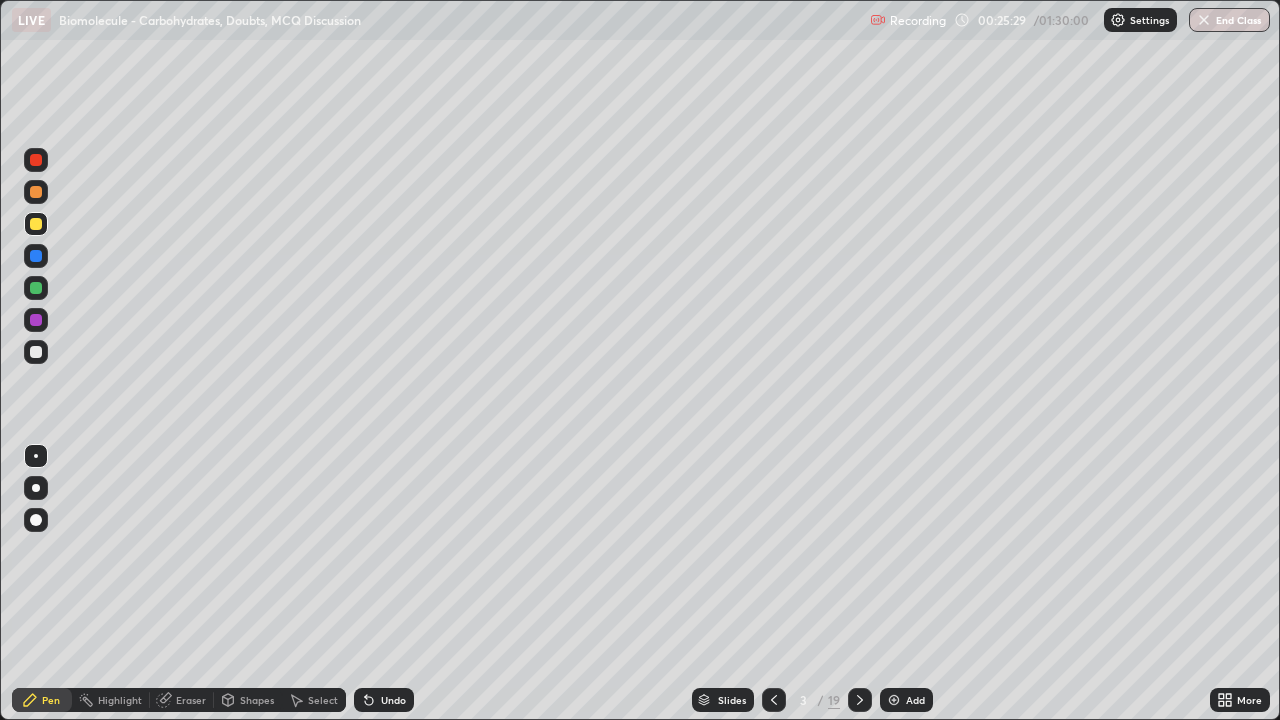 click at bounding box center (894, 700) 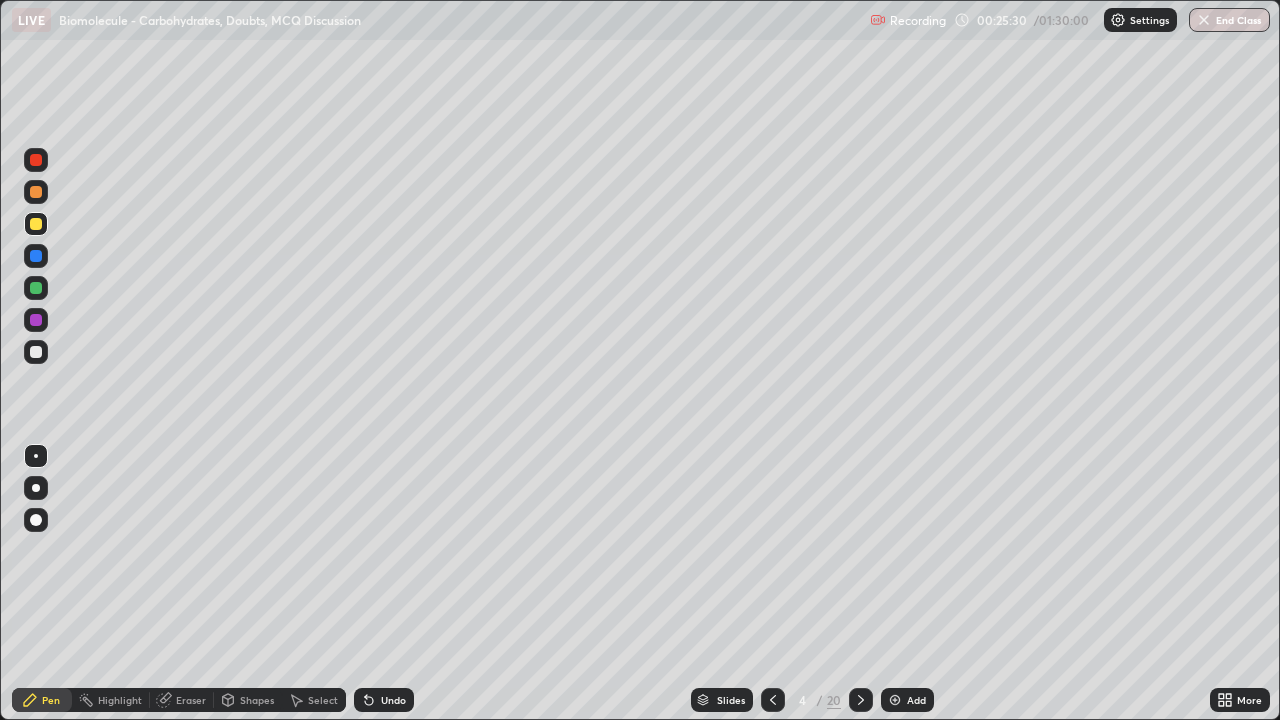 click at bounding box center [36, 256] 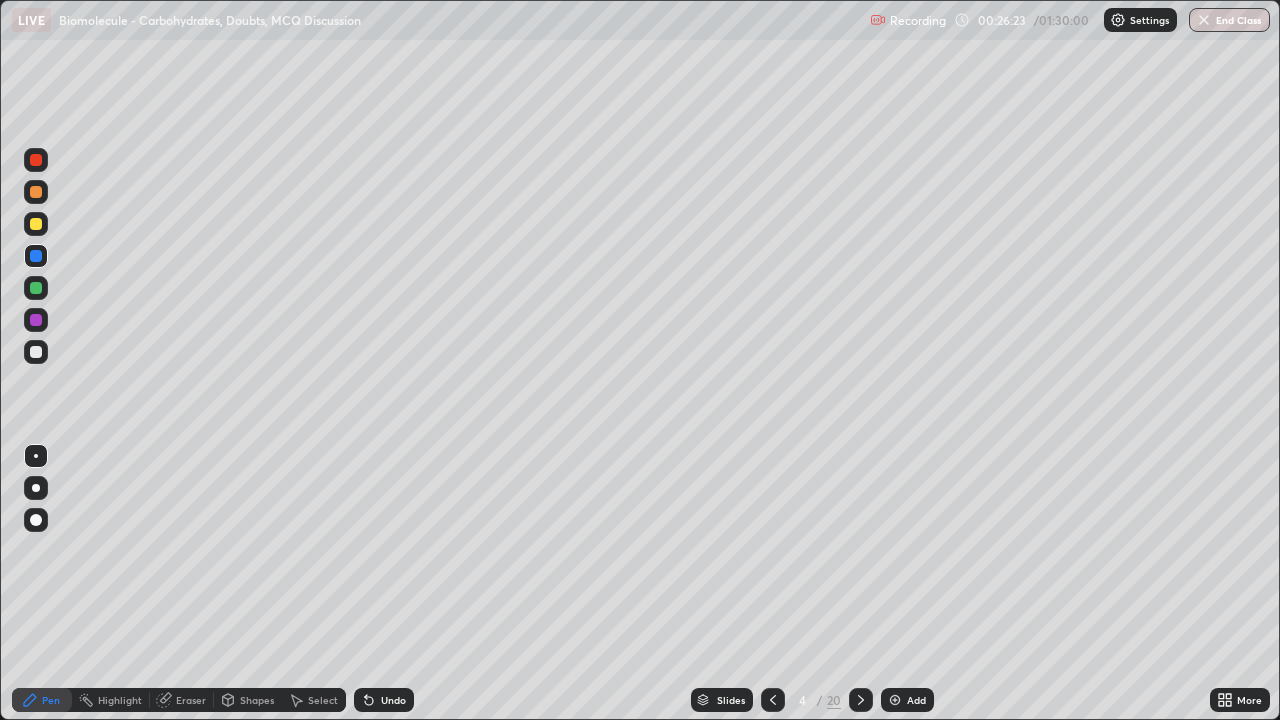 click at bounding box center [36, 288] 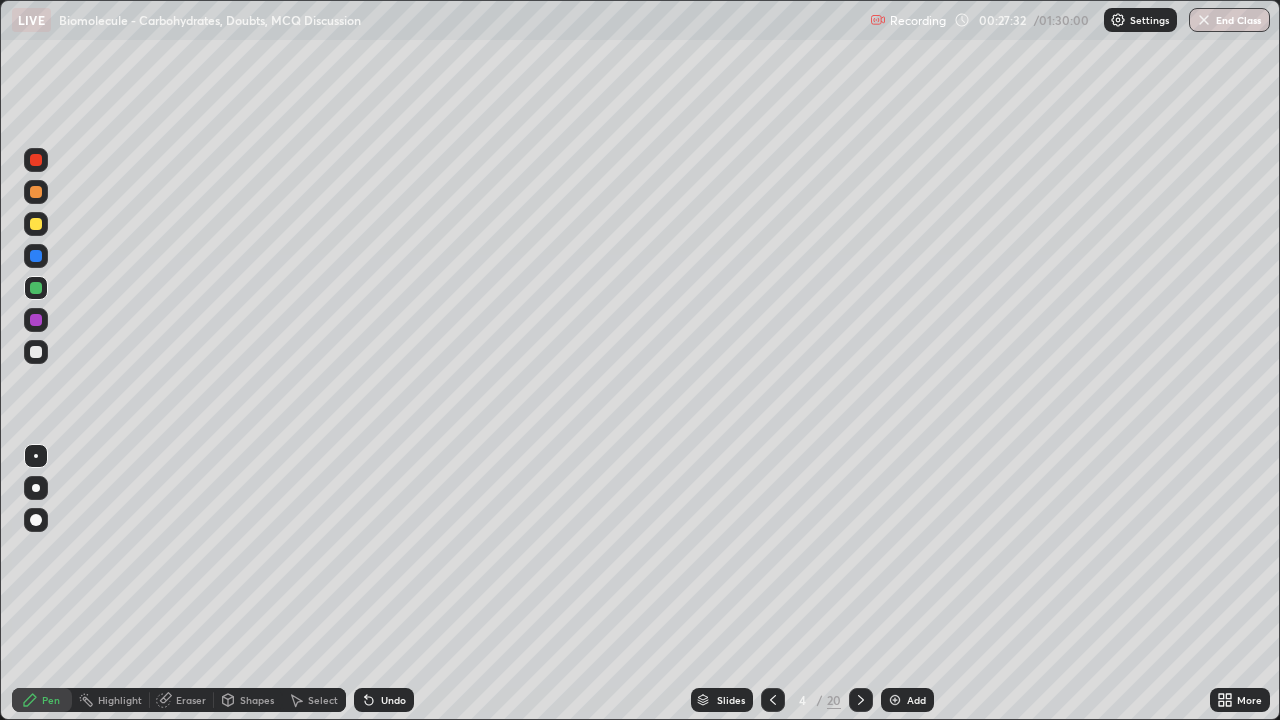 click at bounding box center [36, 320] 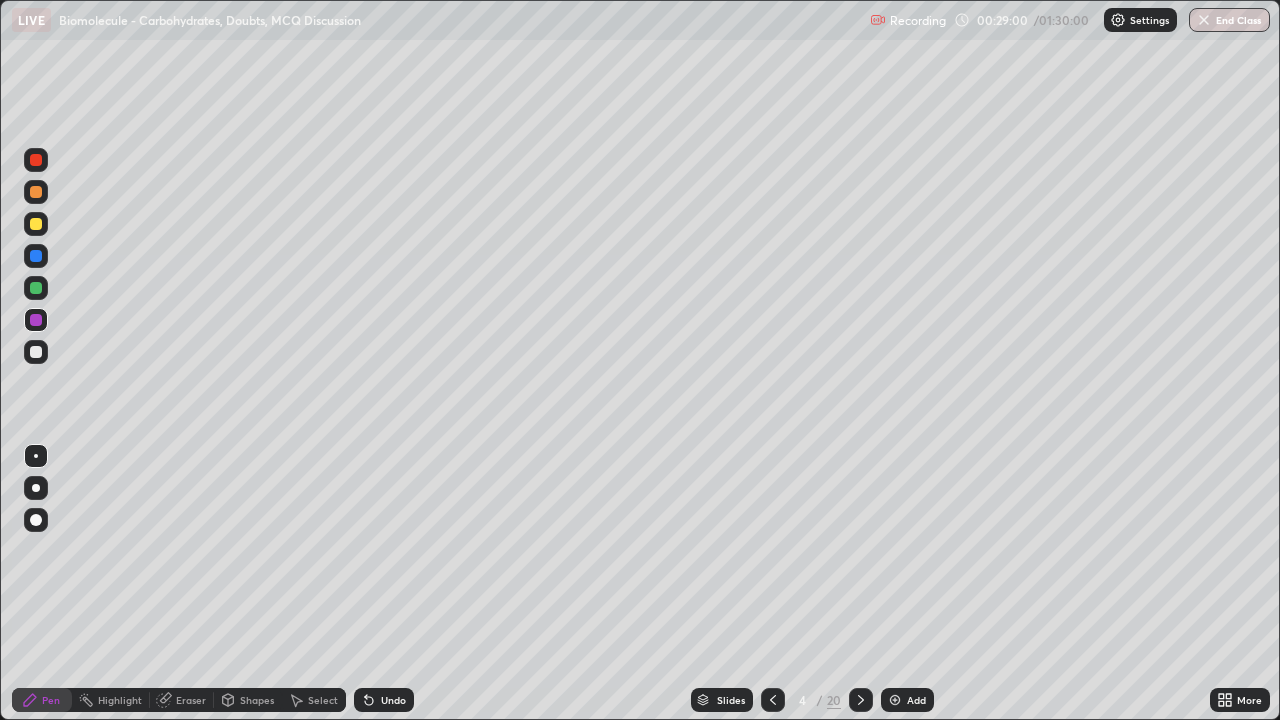 click at bounding box center (895, 700) 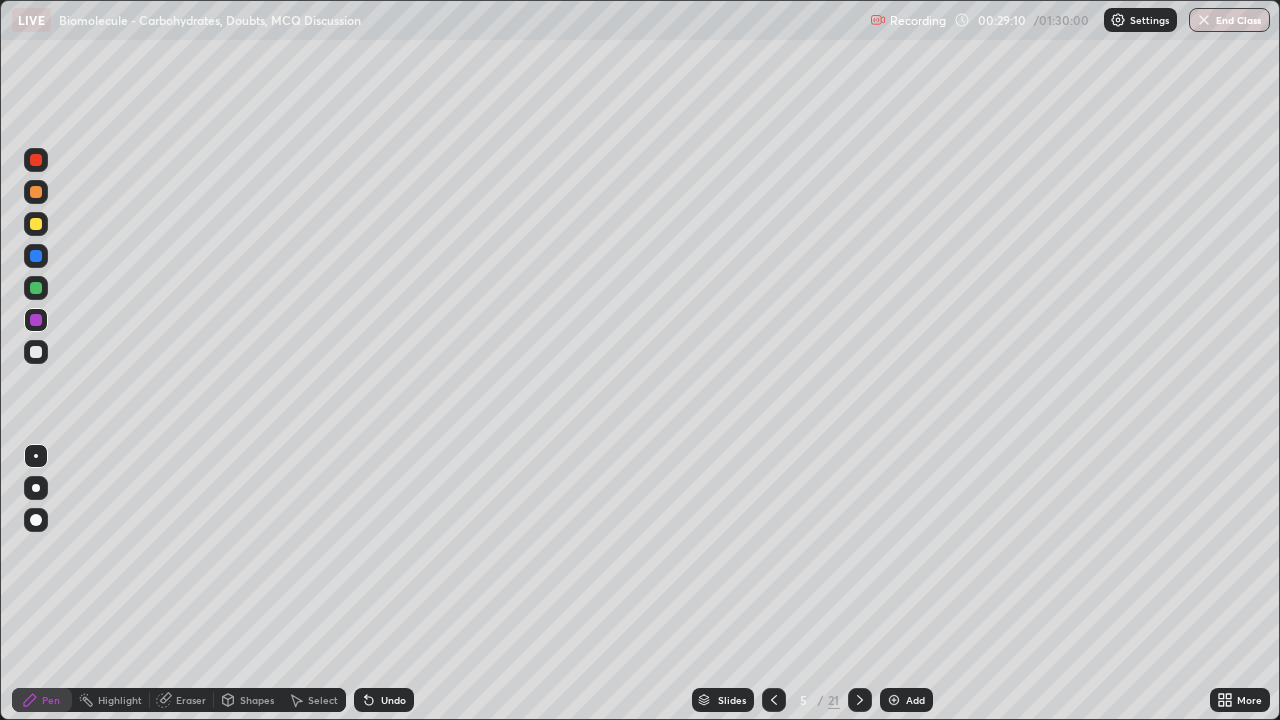 click at bounding box center [36, 224] 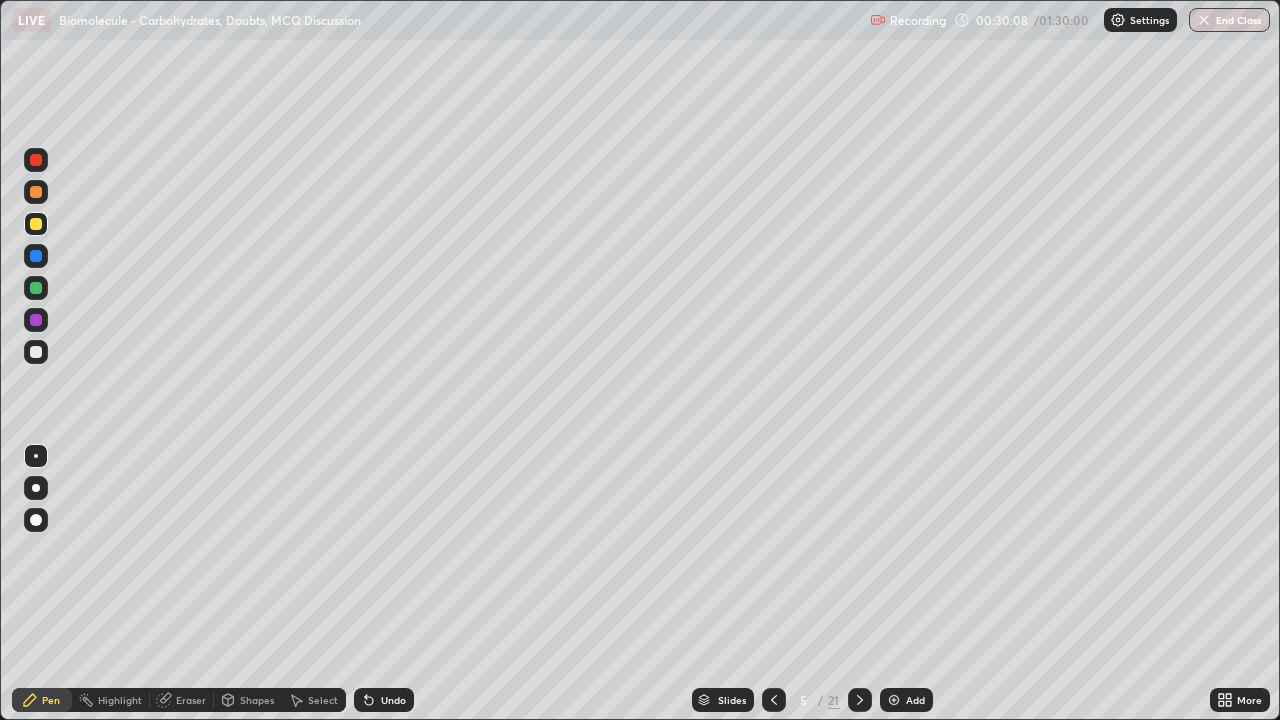 click at bounding box center [36, 320] 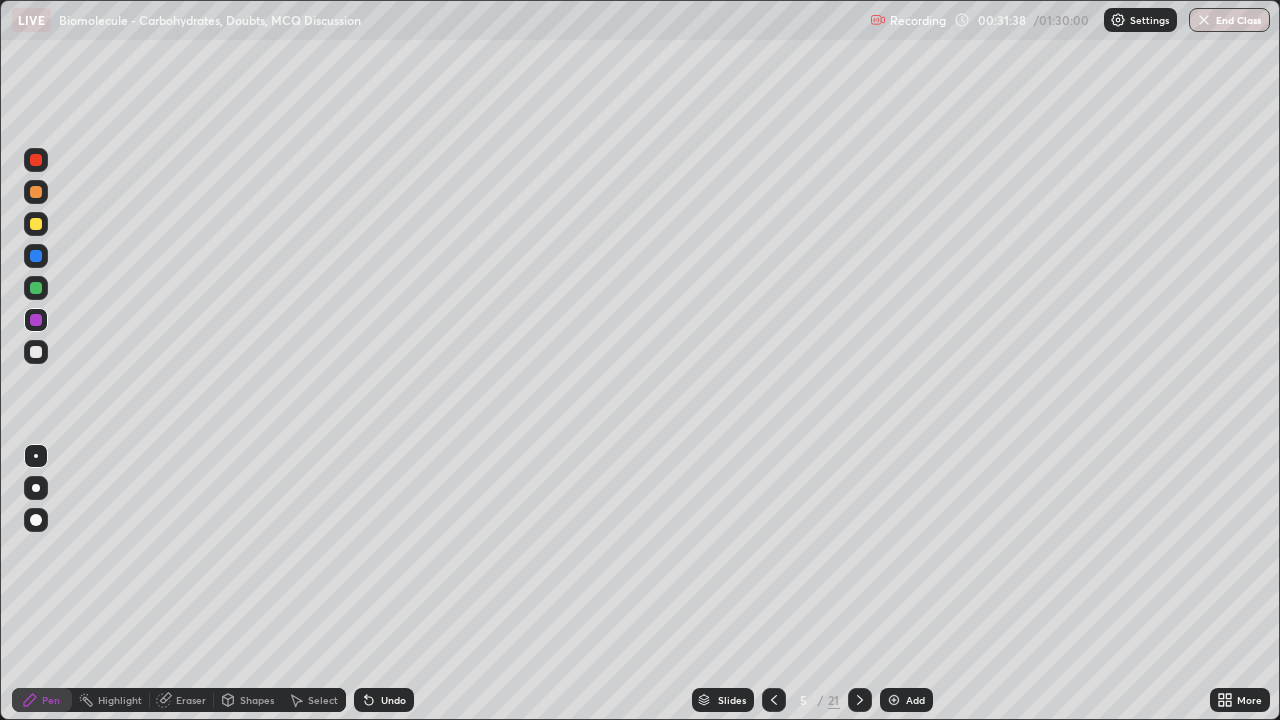 click at bounding box center (894, 700) 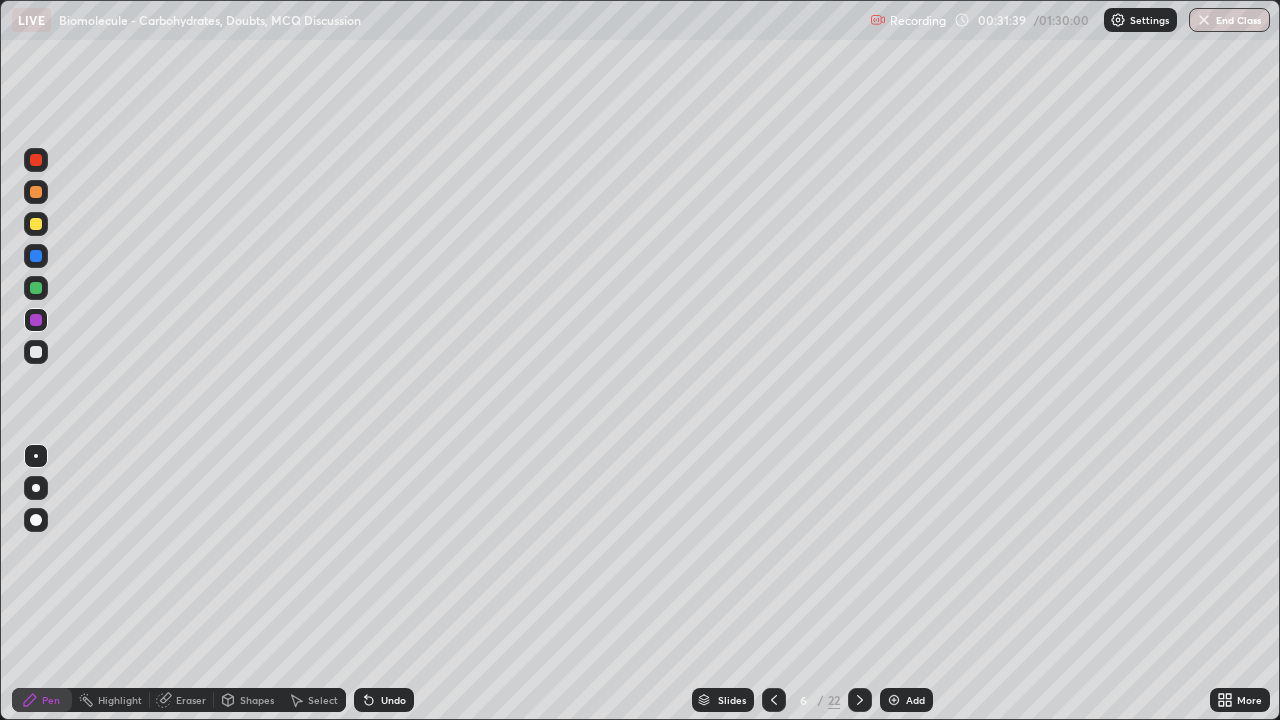 click at bounding box center (36, 224) 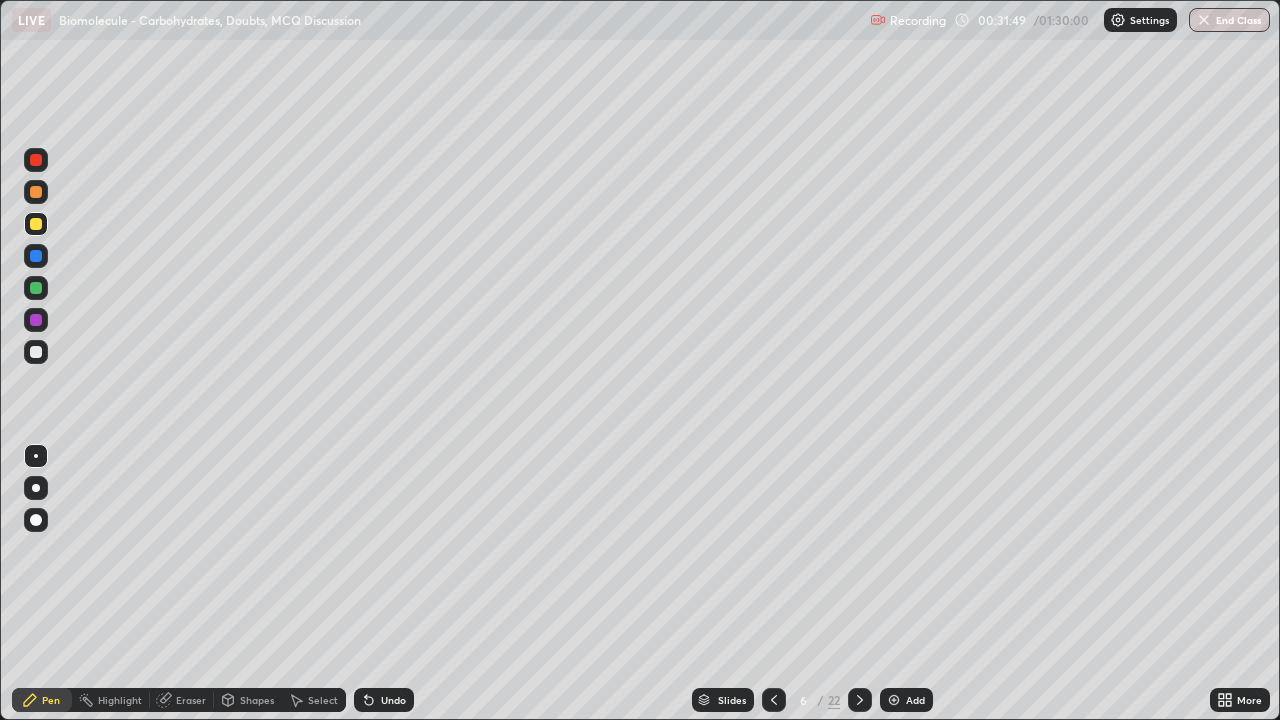 click at bounding box center (36, 320) 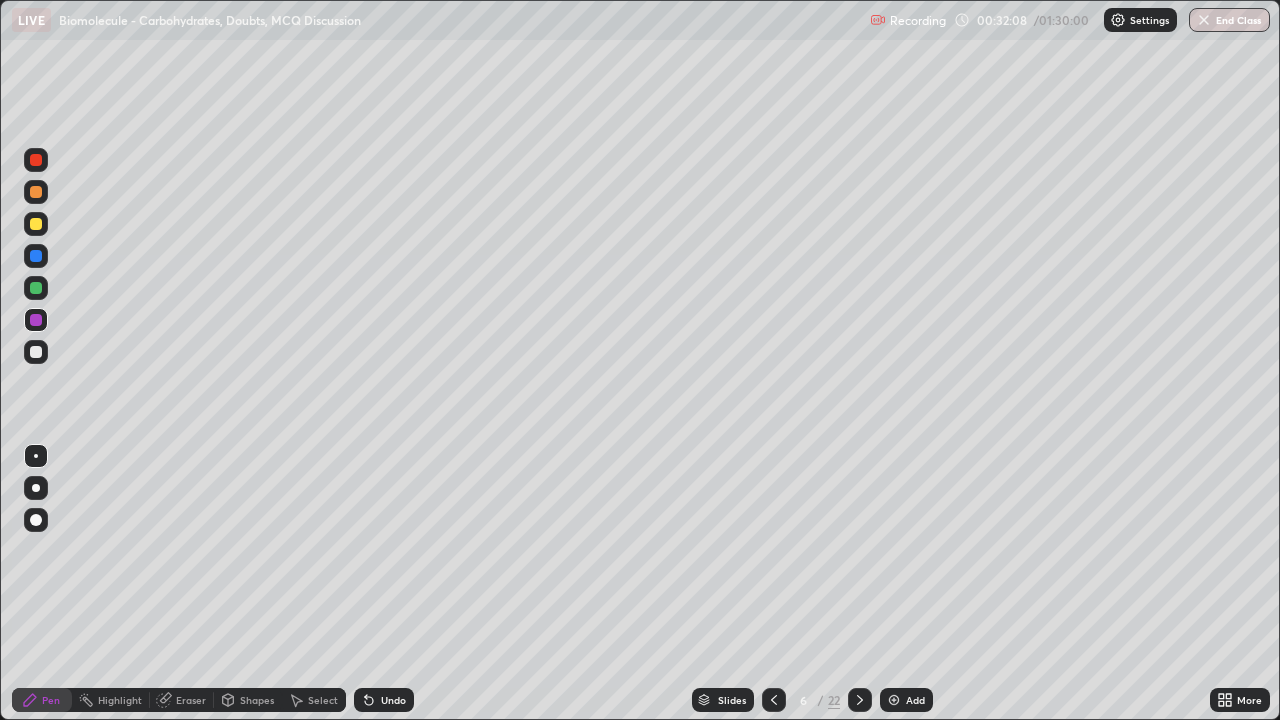 click at bounding box center [36, 224] 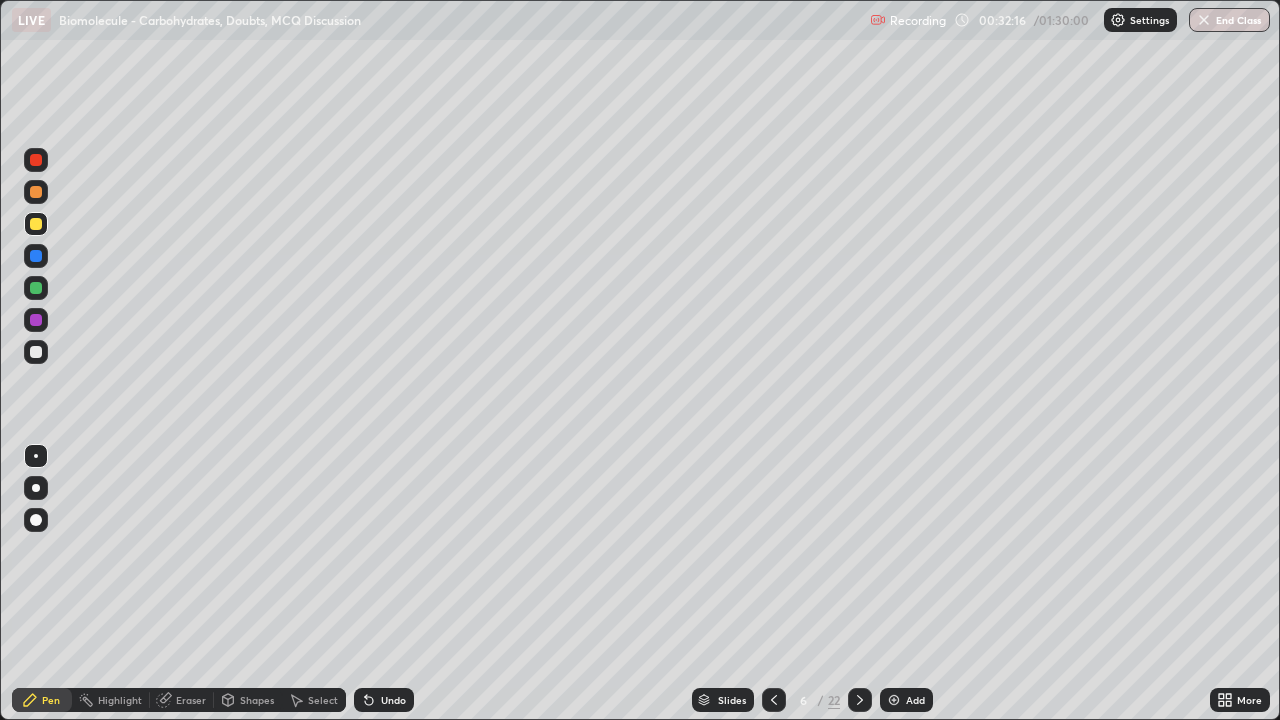 click at bounding box center (36, 320) 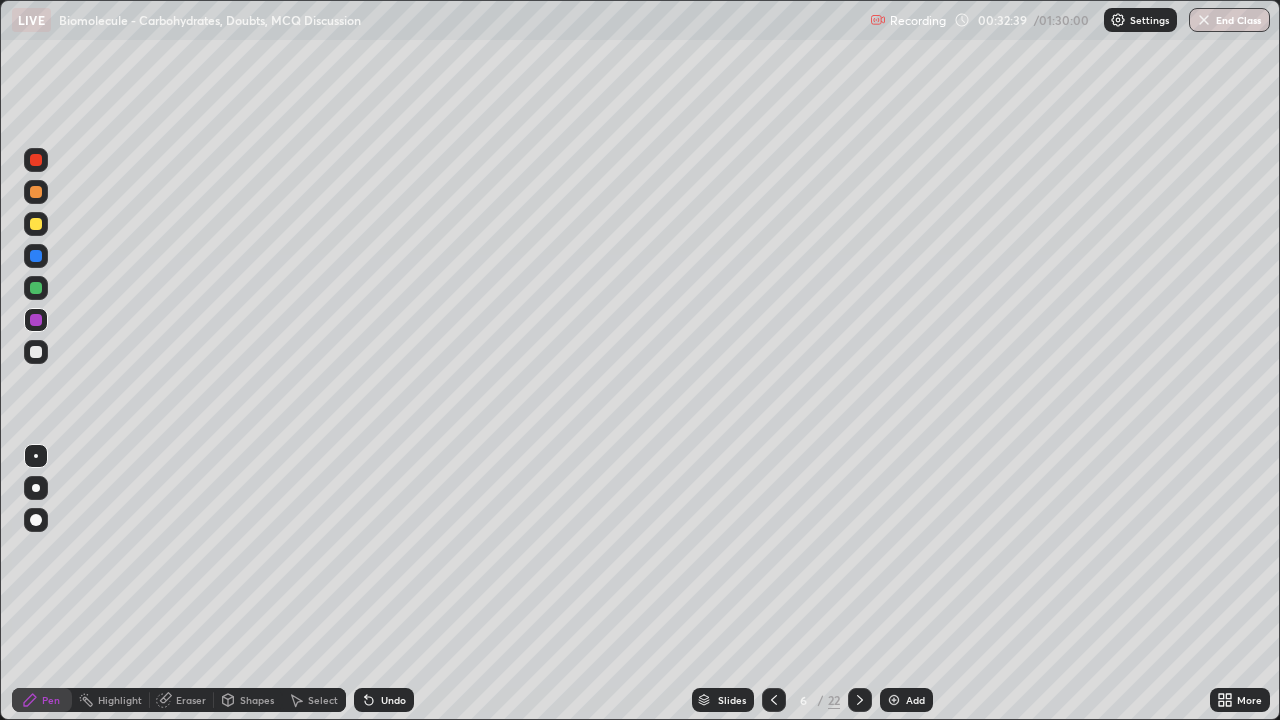 click at bounding box center (36, 352) 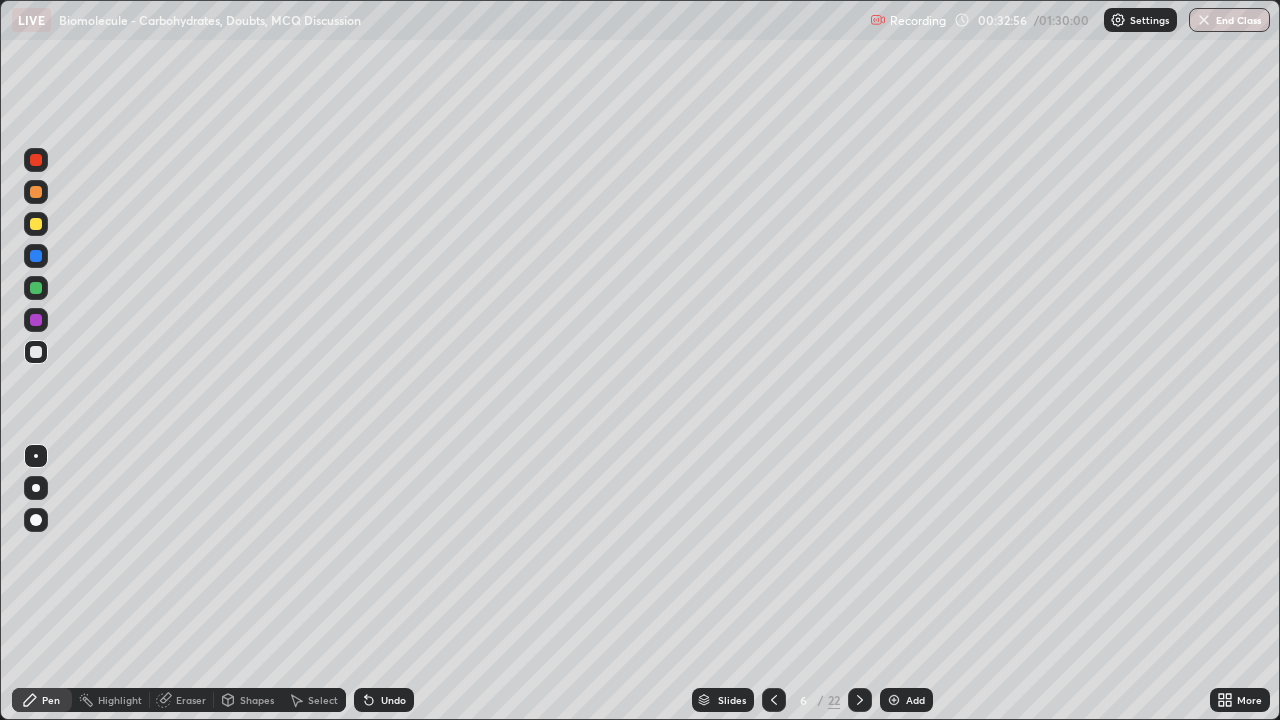 click 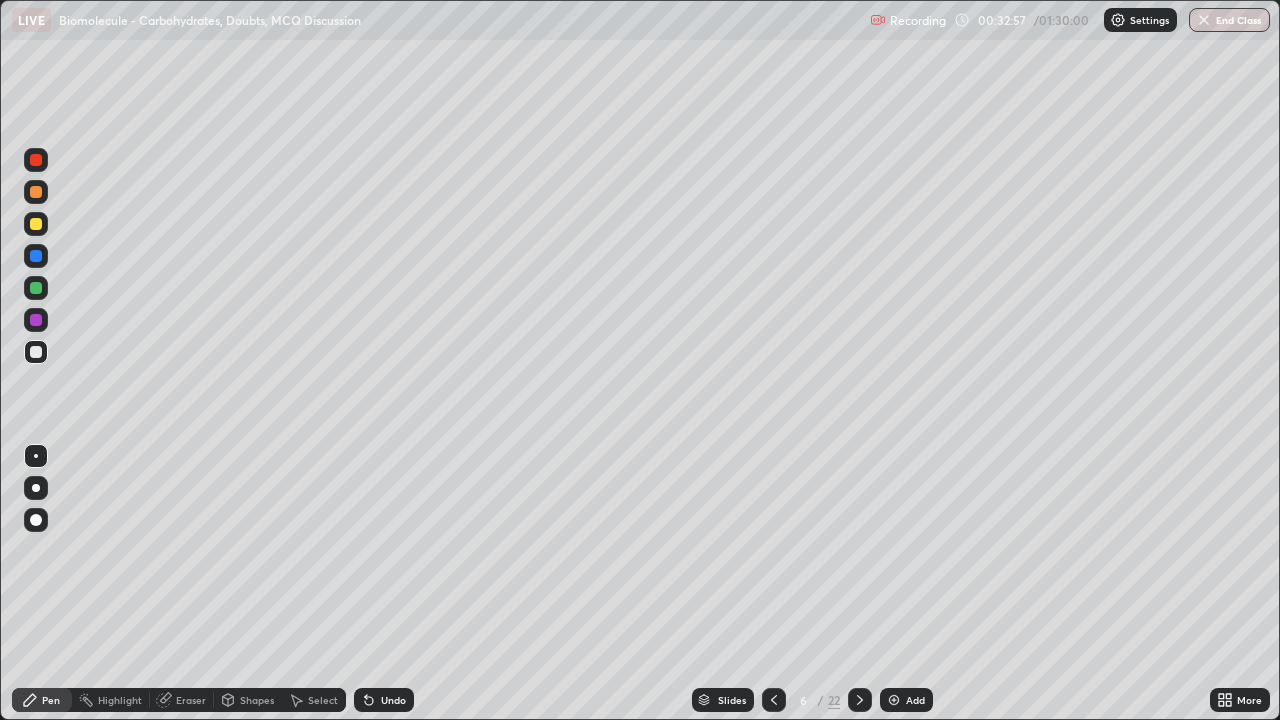 click on "Undo" at bounding box center (393, 700) 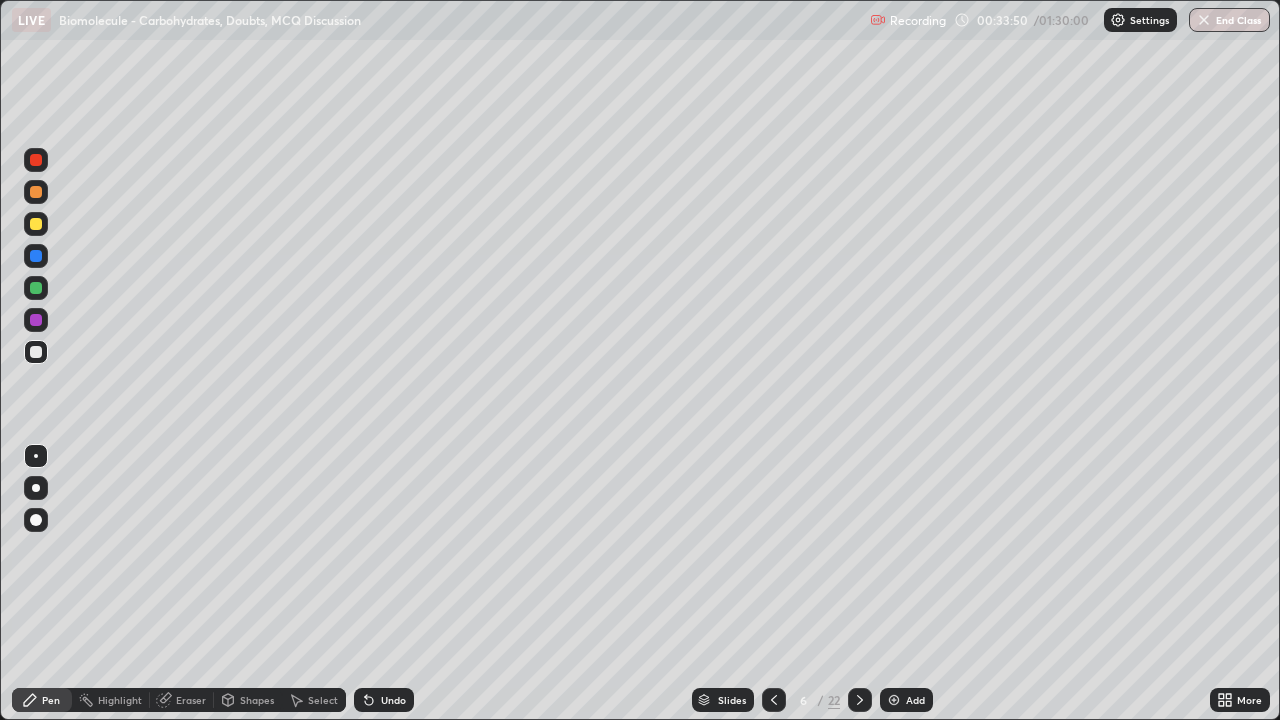 click at bounding box center (36, 224) 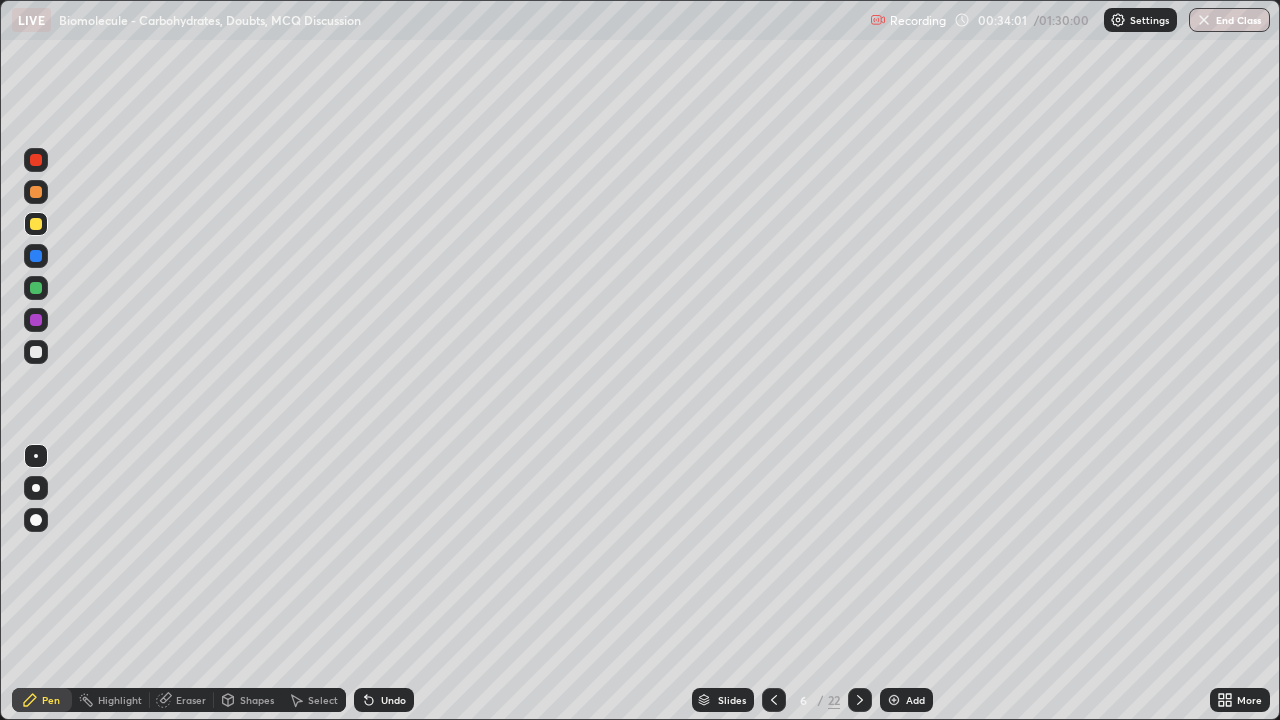 click at bounding box center [36, 320] 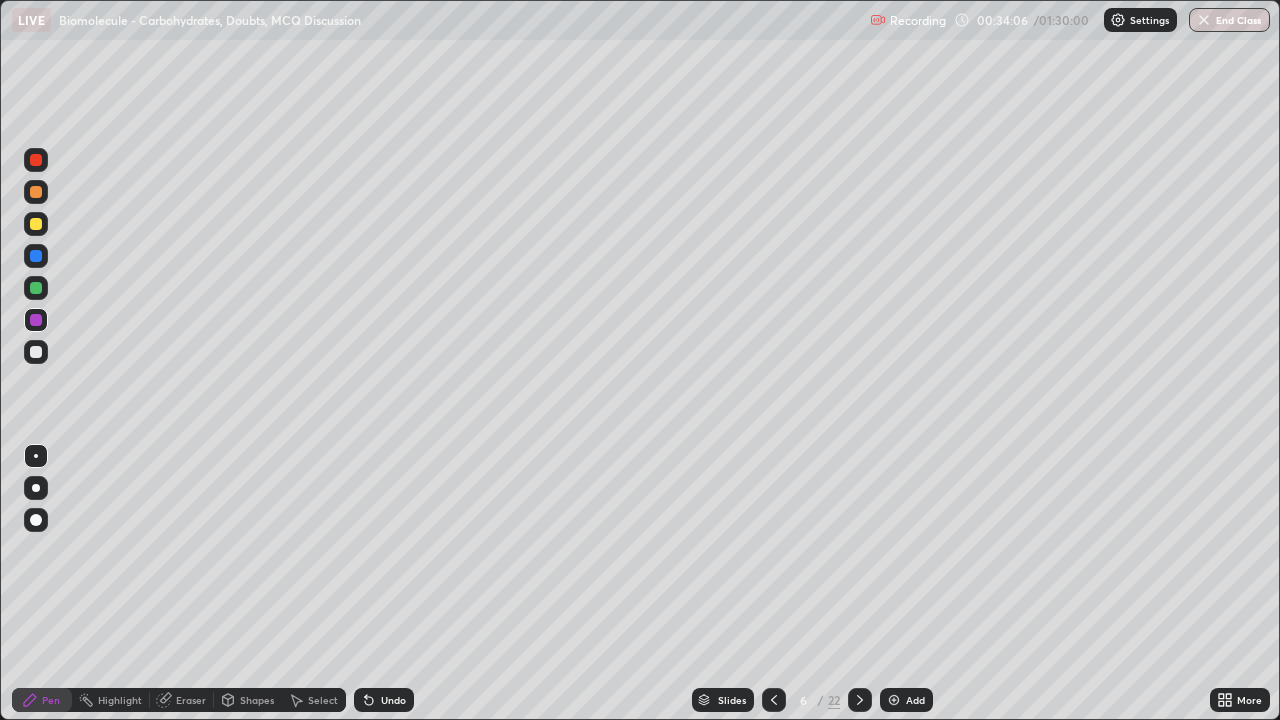 click at bounding box center (36, 256) 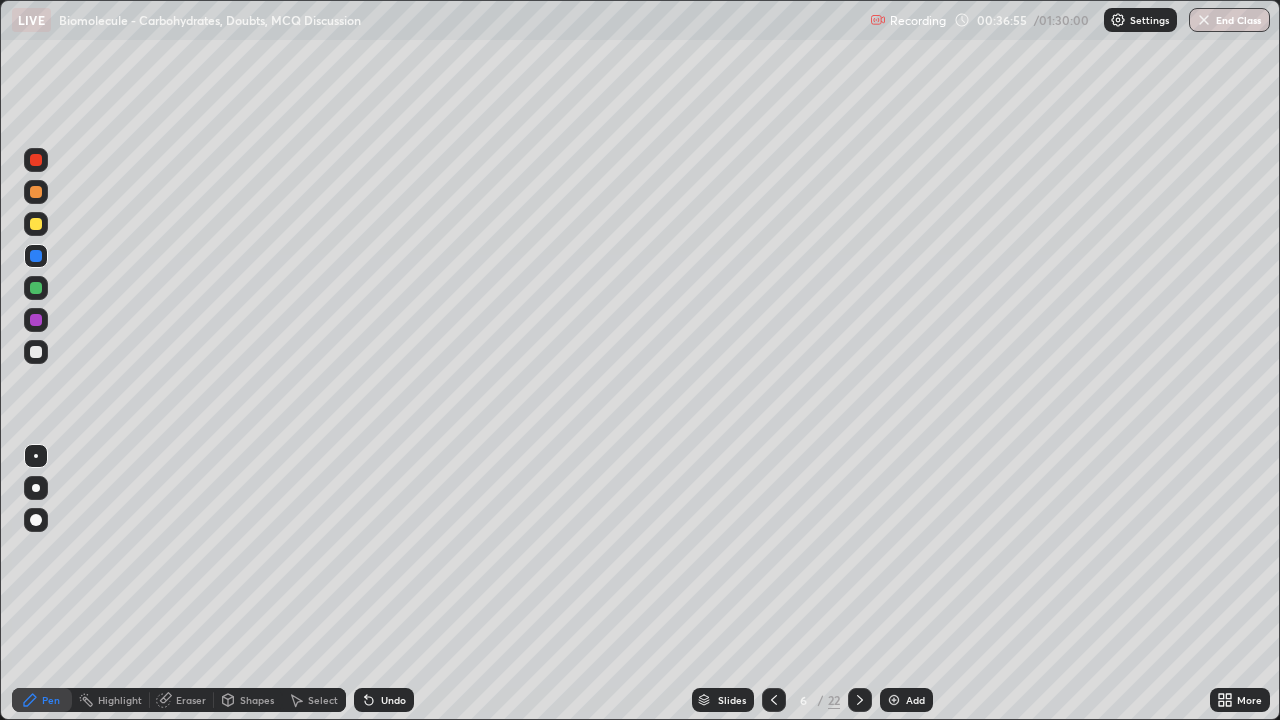 click on "Slides" at bounding box center (723, 700) 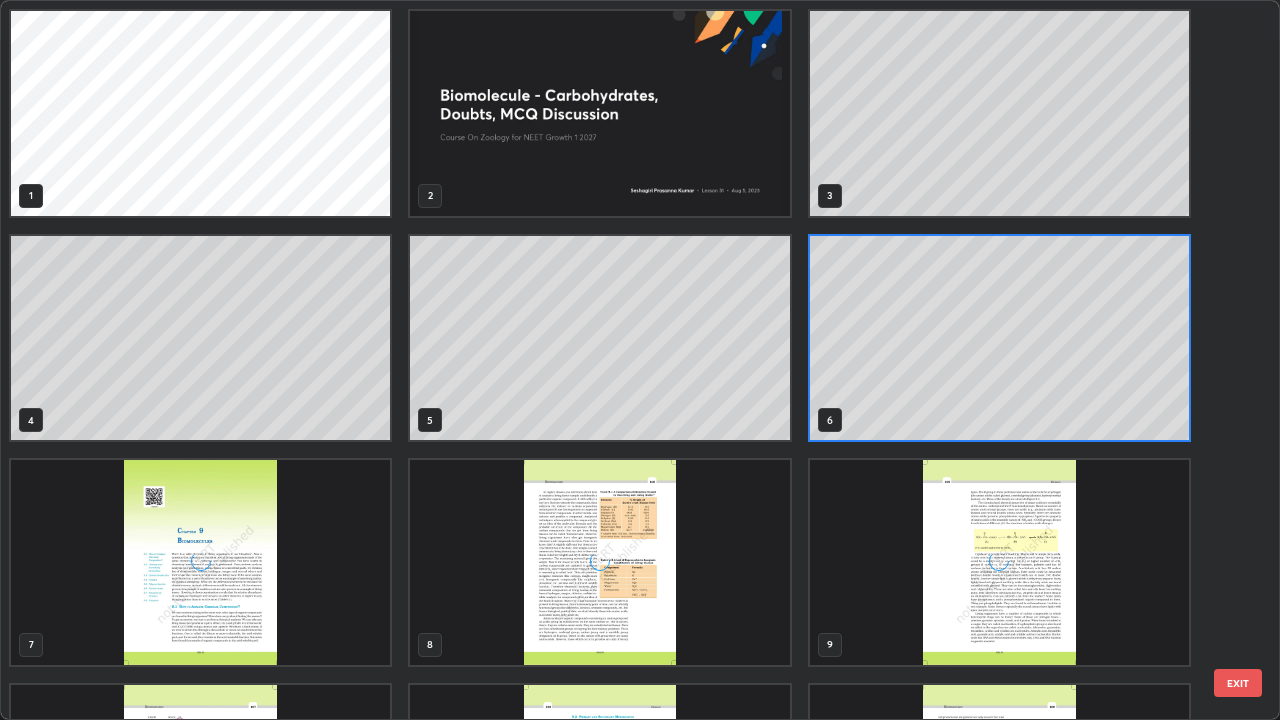 scroll, scrollTop: 7, scrollLeft: 11, axis: both 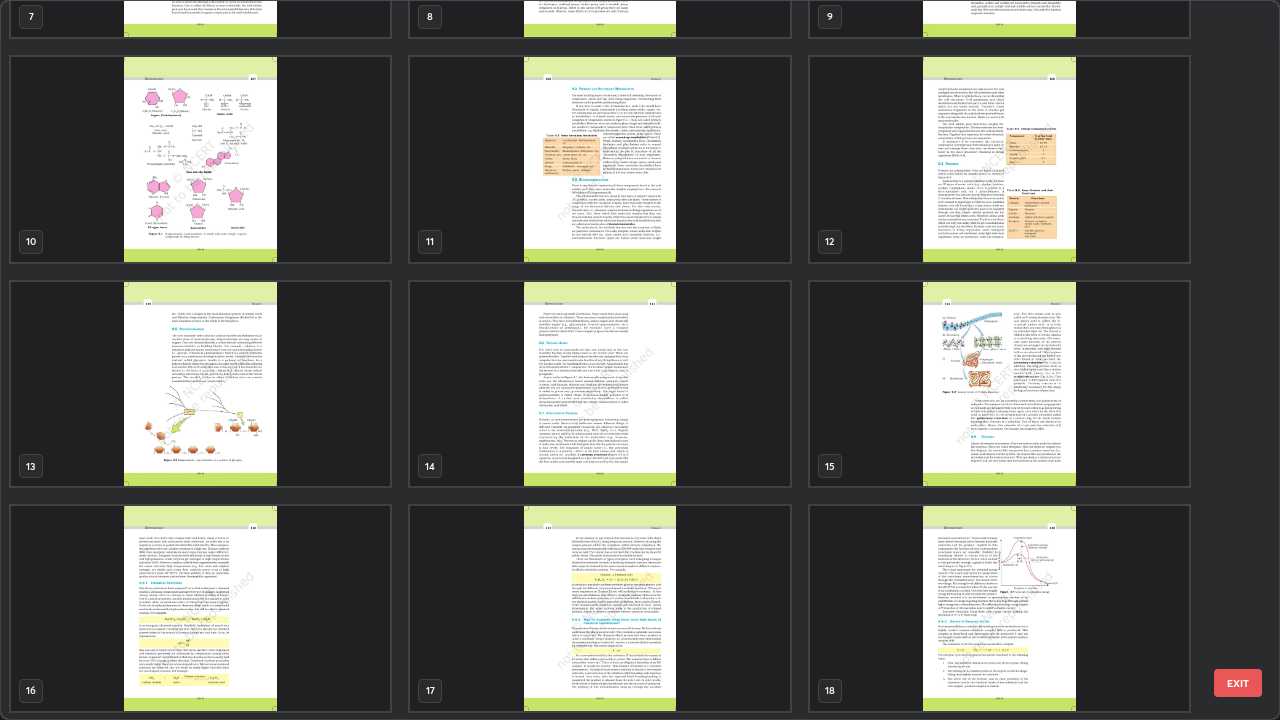 click at bounding box center [200, 384] 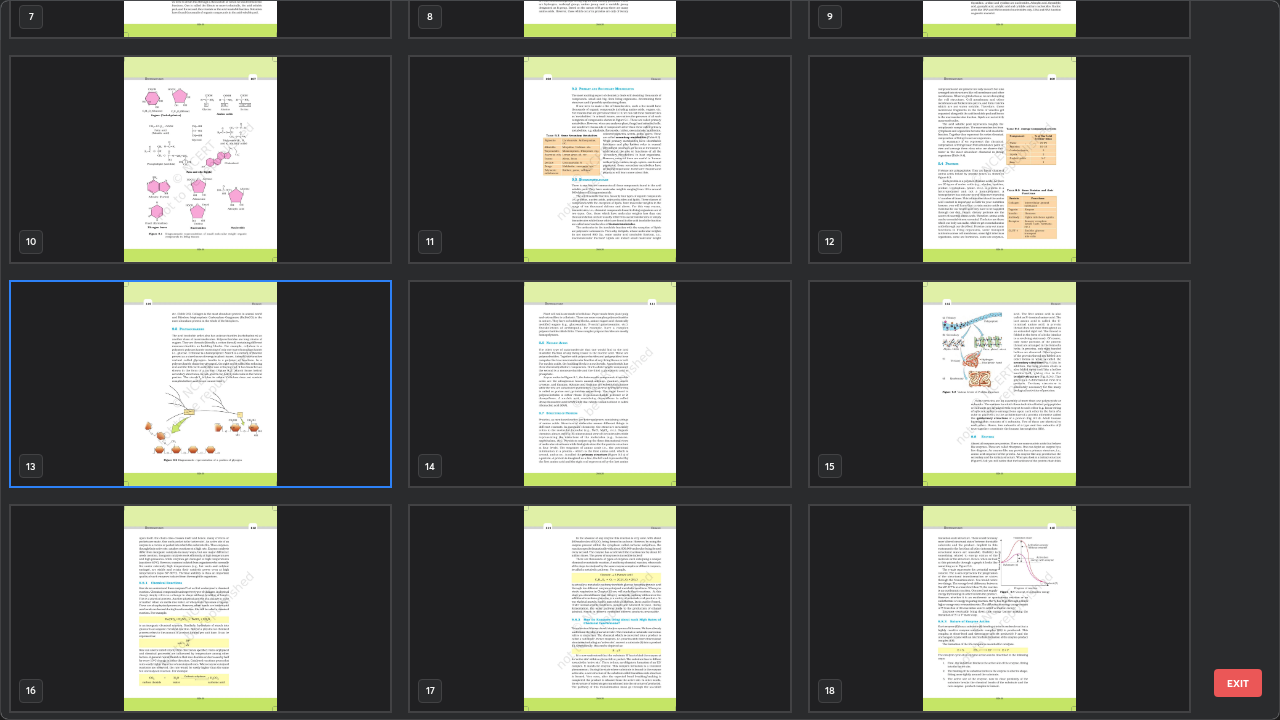 click at bounding box center (200, 384) 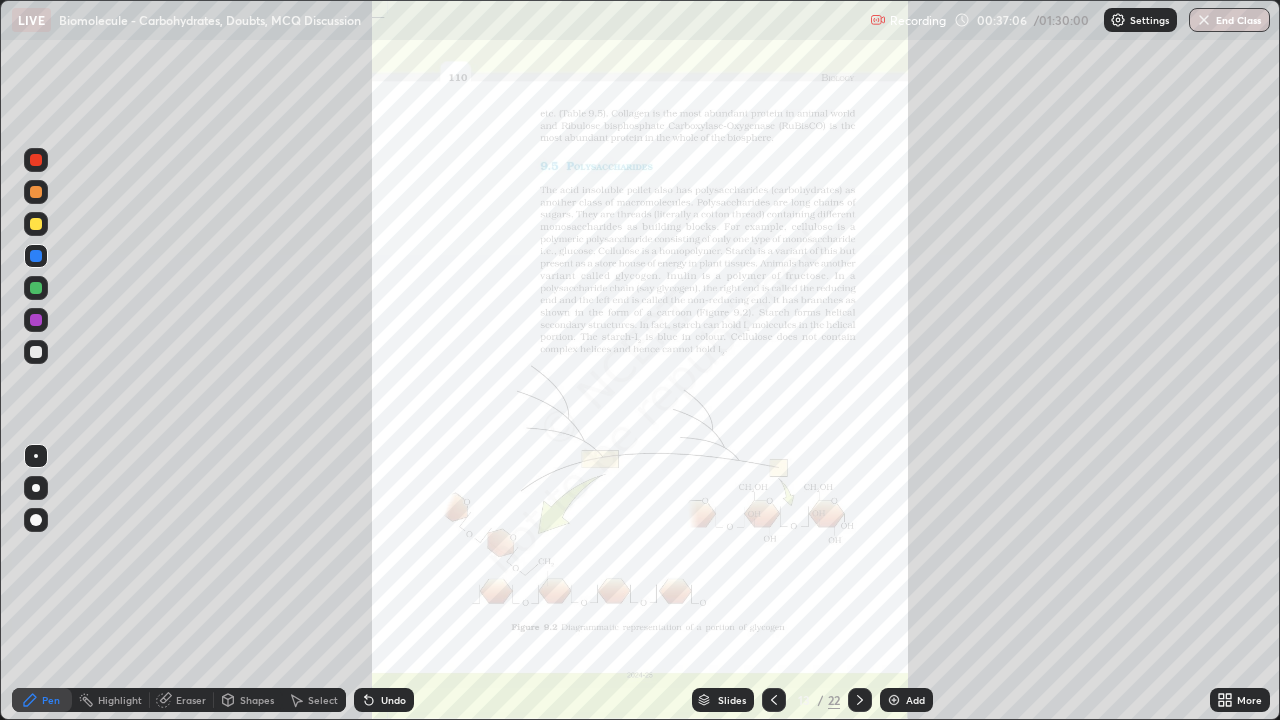 click at bounding box center (200, 384) 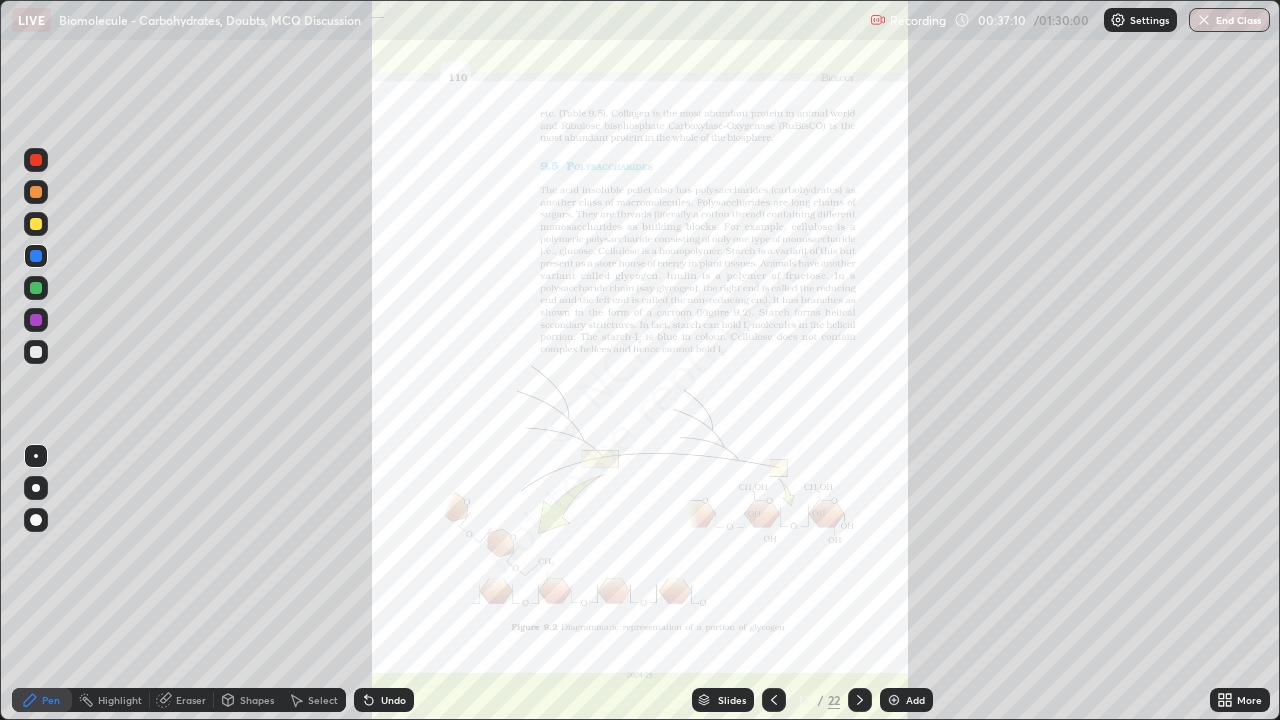 click on "More" at bounding box center [1240, 700] 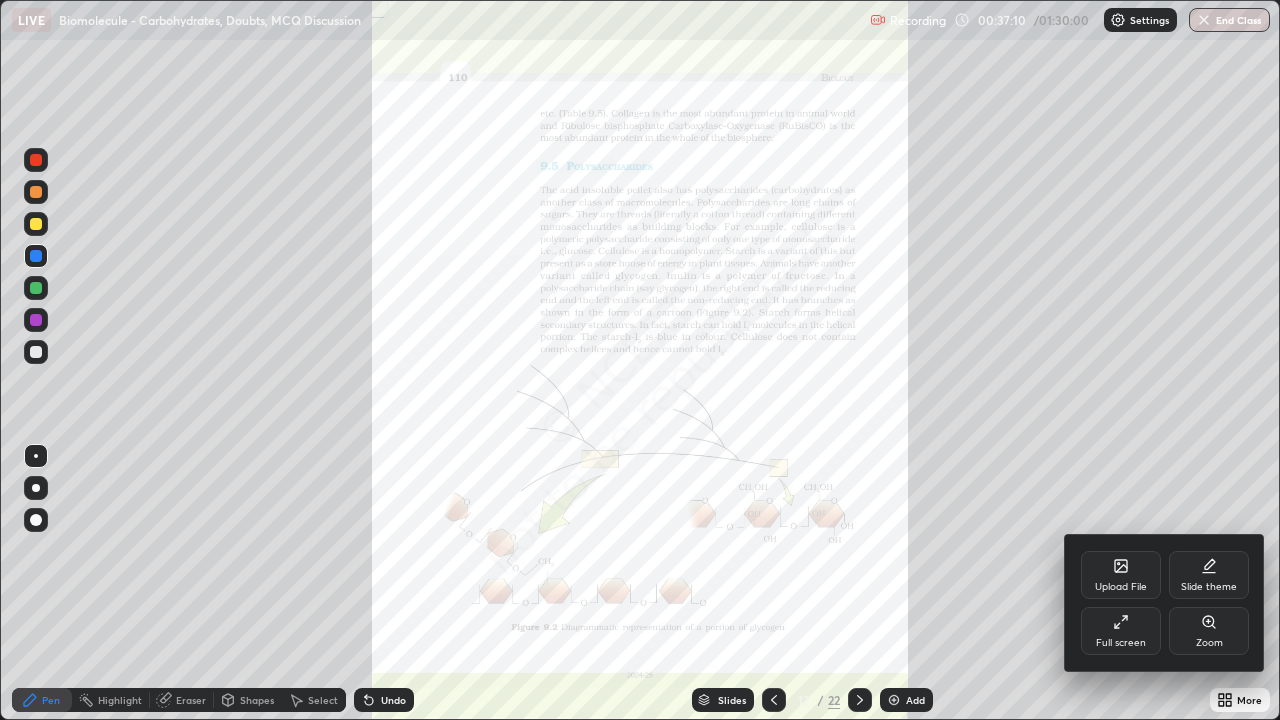 click on "Zoom" at bounding box center (1209, 631) 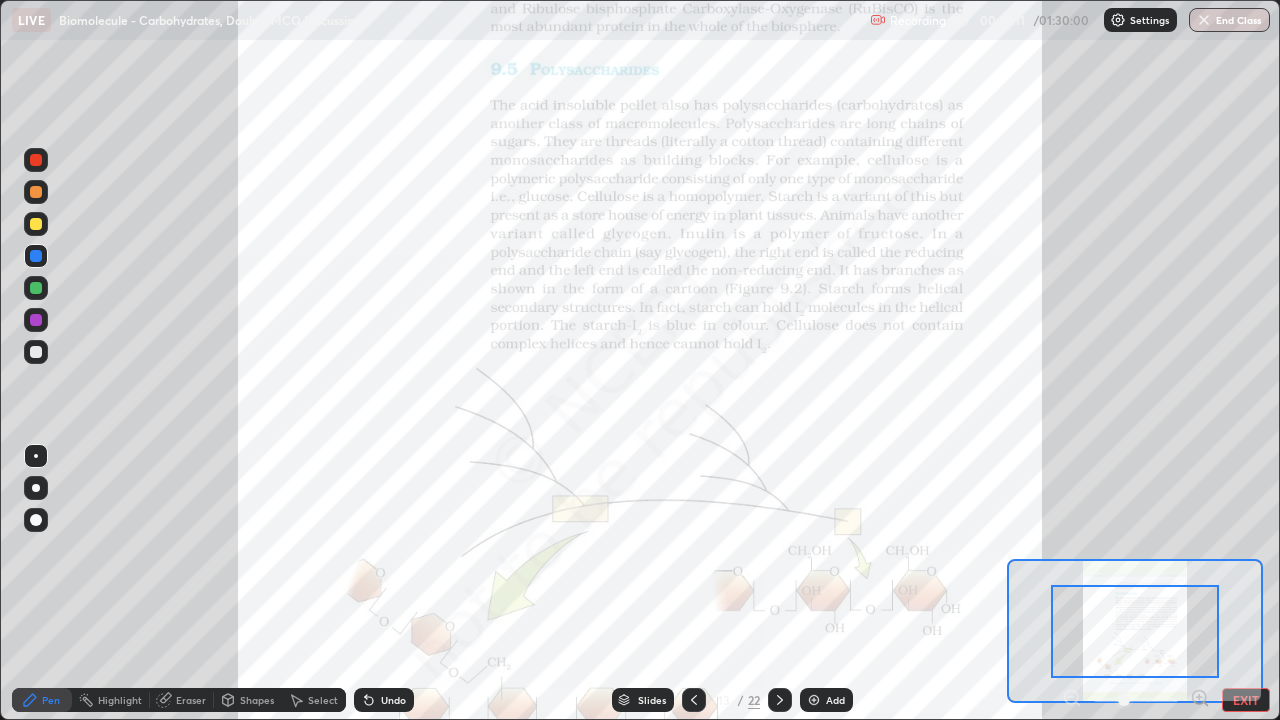 click 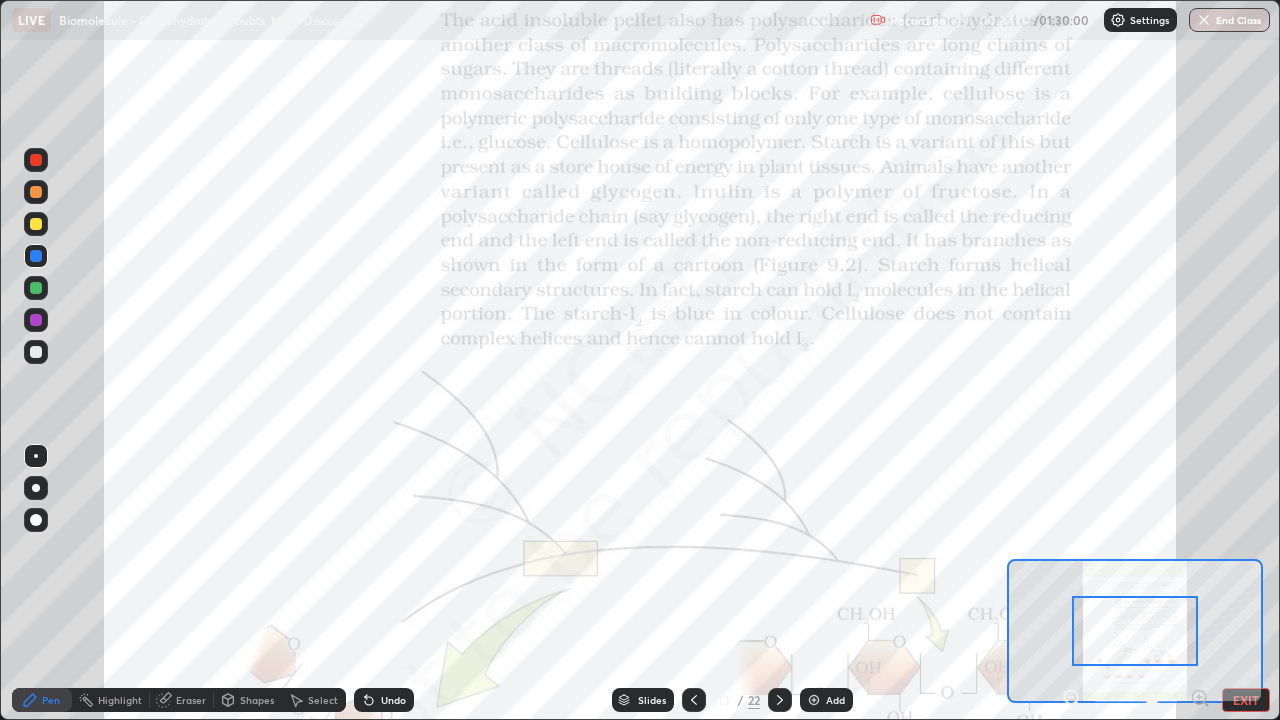 click 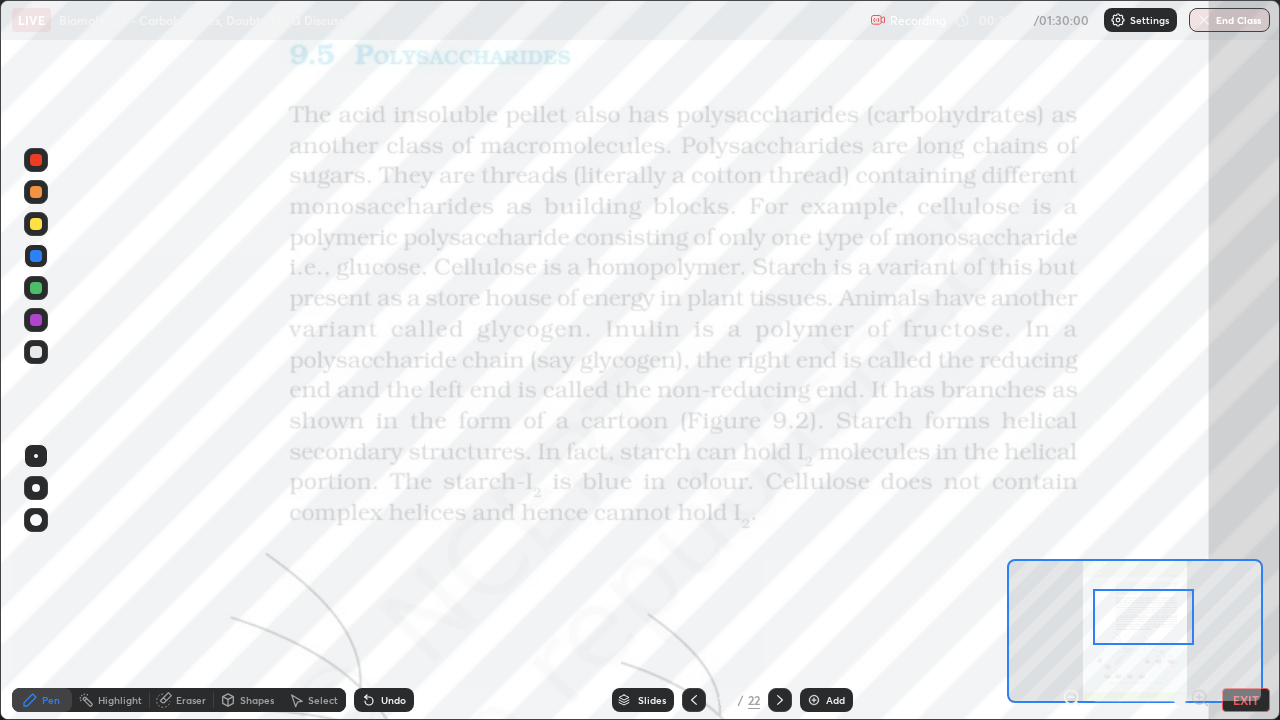 click at bounding box center (36, 320) 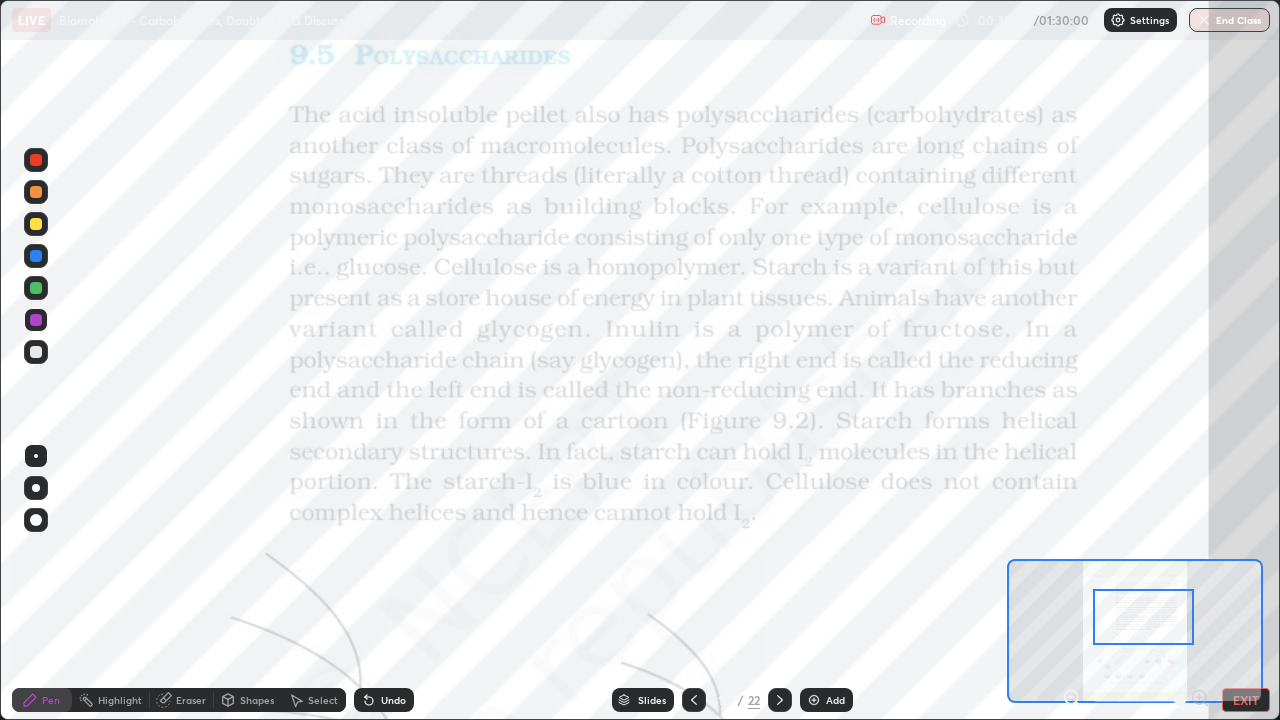 click on "Slides" at bounding box center [652, 700] 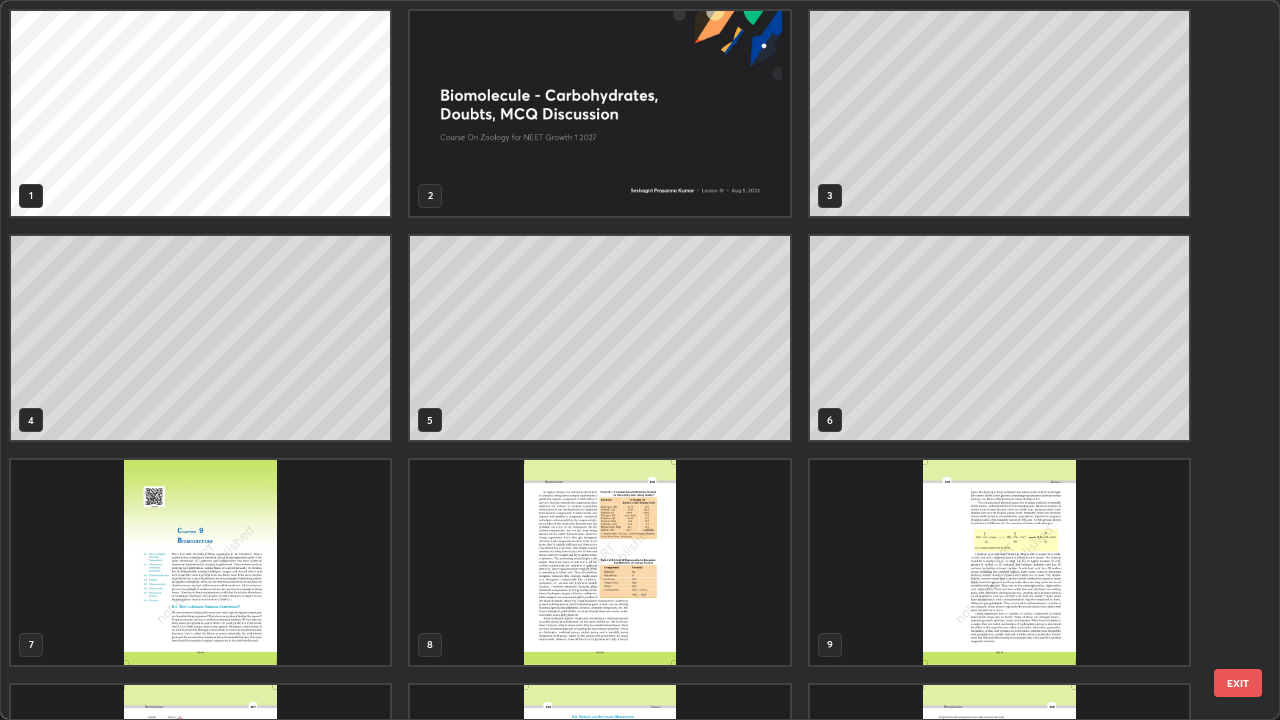 scroll, scrollTop: 405, scrollLeft: 0, axis: vertical 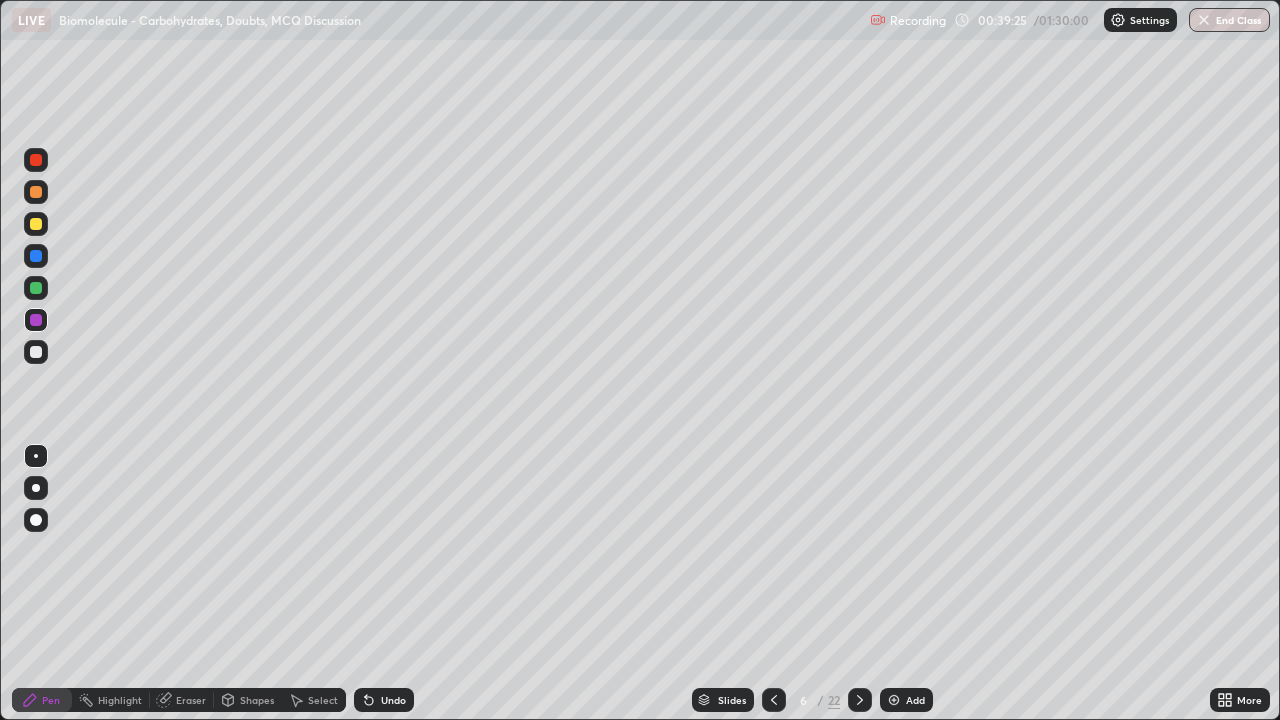 click at bounding box center (36, 352) 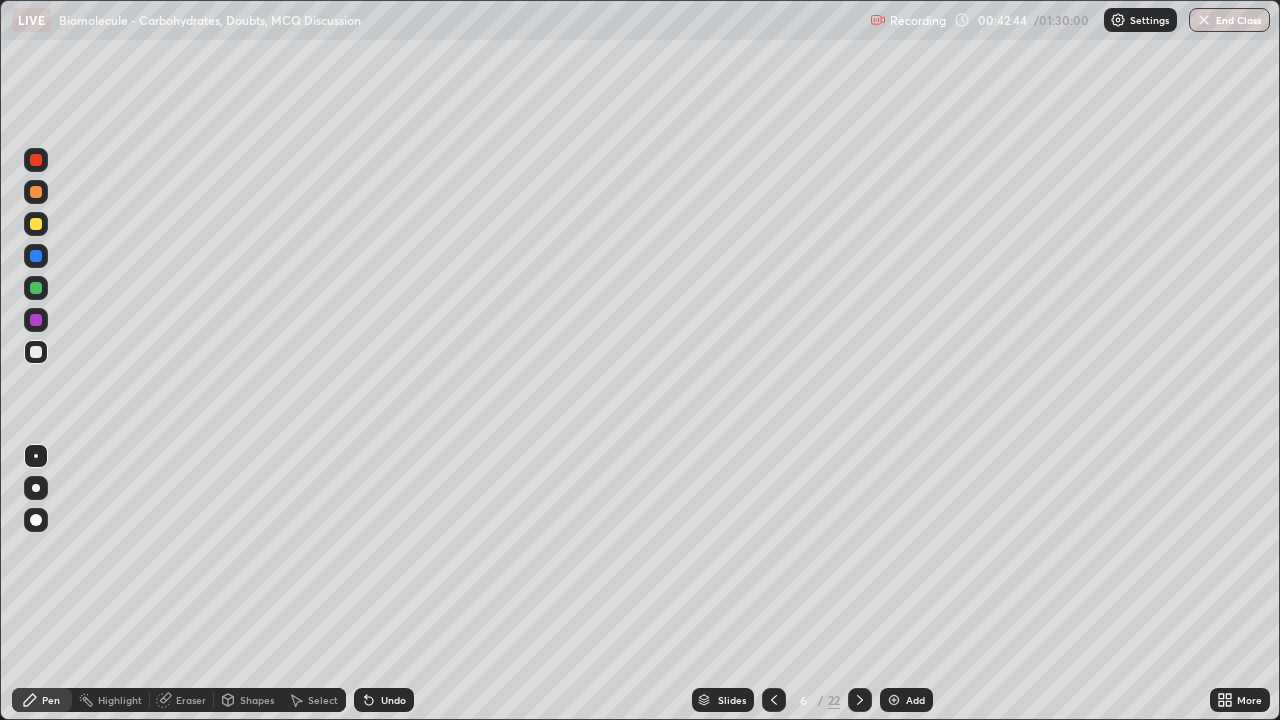 click at bounding box center [894, 700] 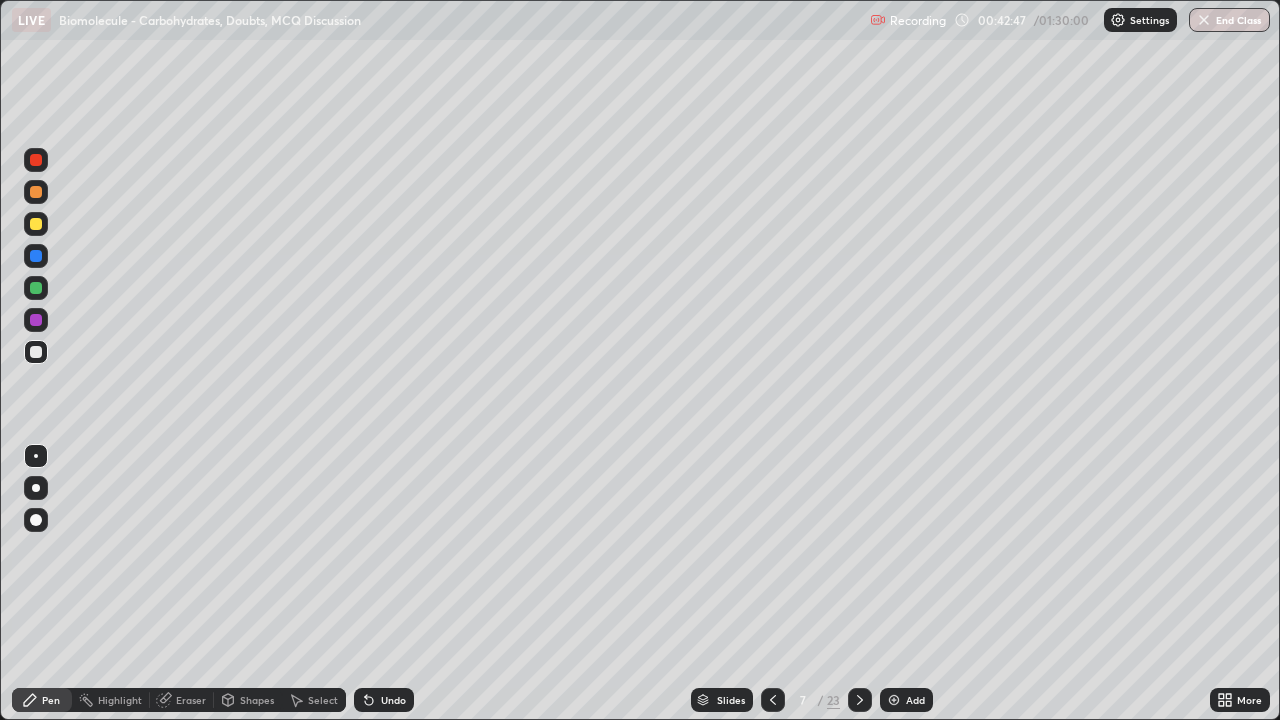 click at bounding box center (36, 224) 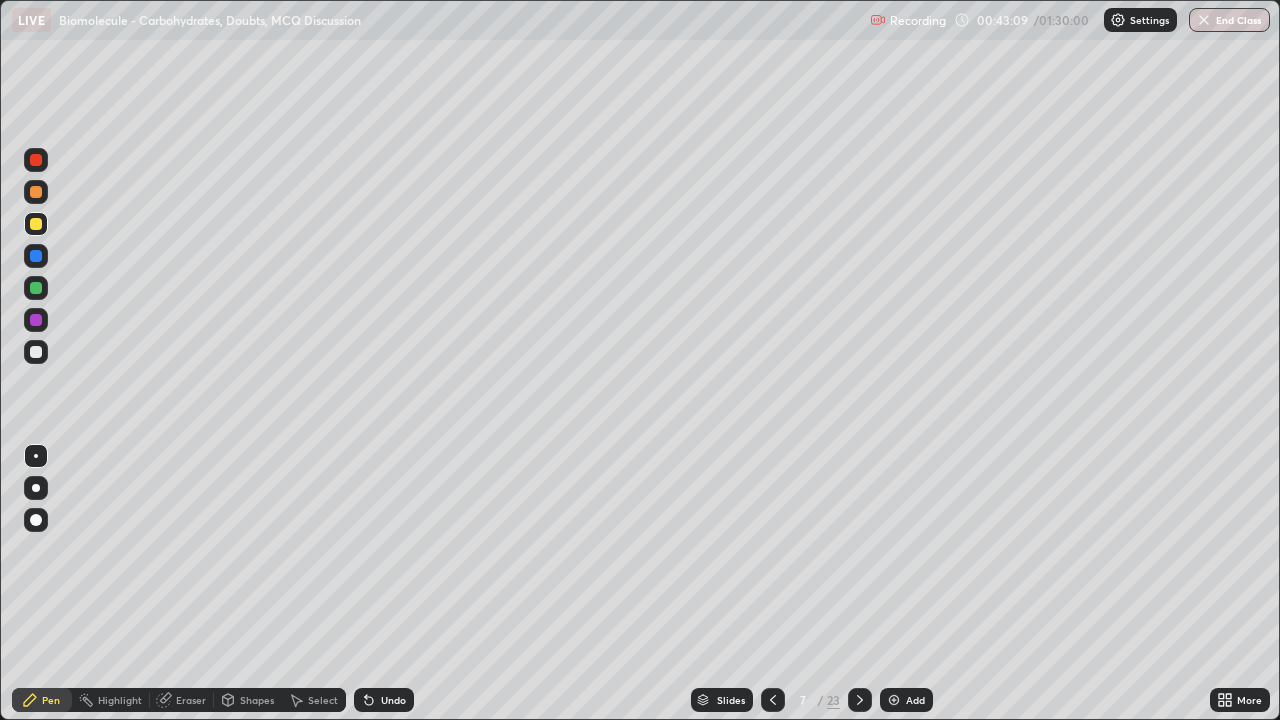 click at bounding box center (36, 288) 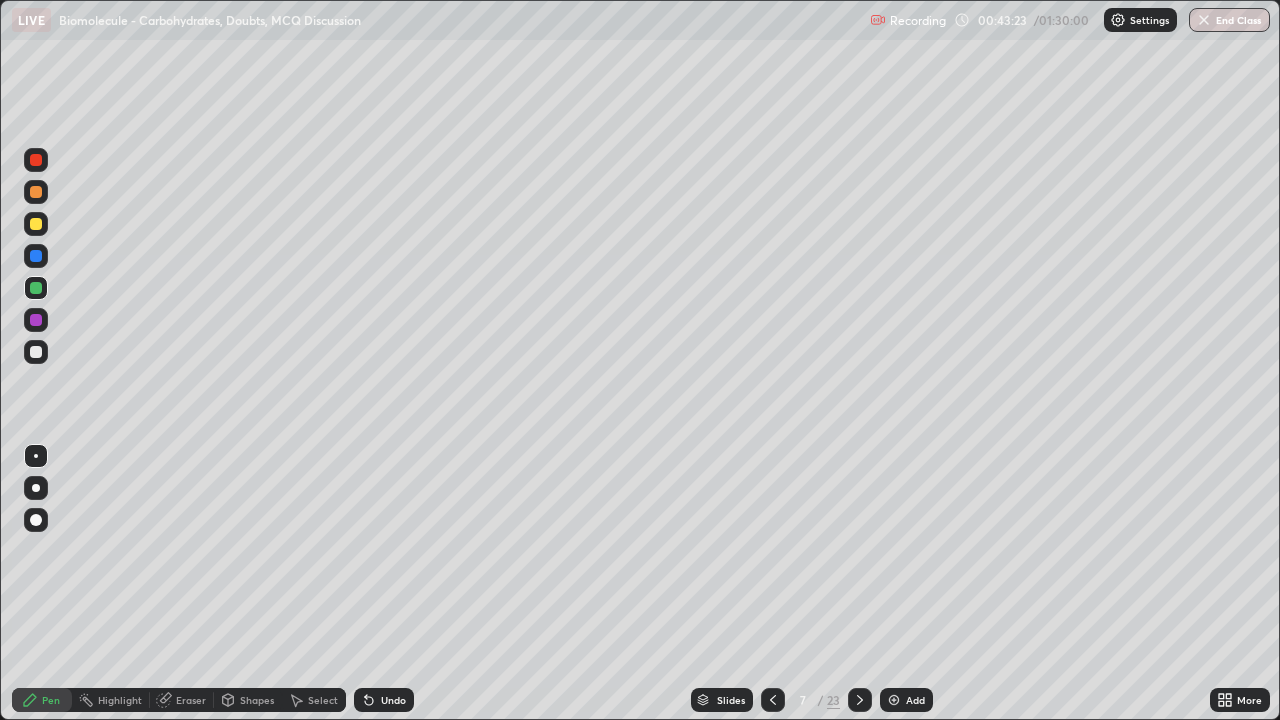 click at bounding box center (36, 320) 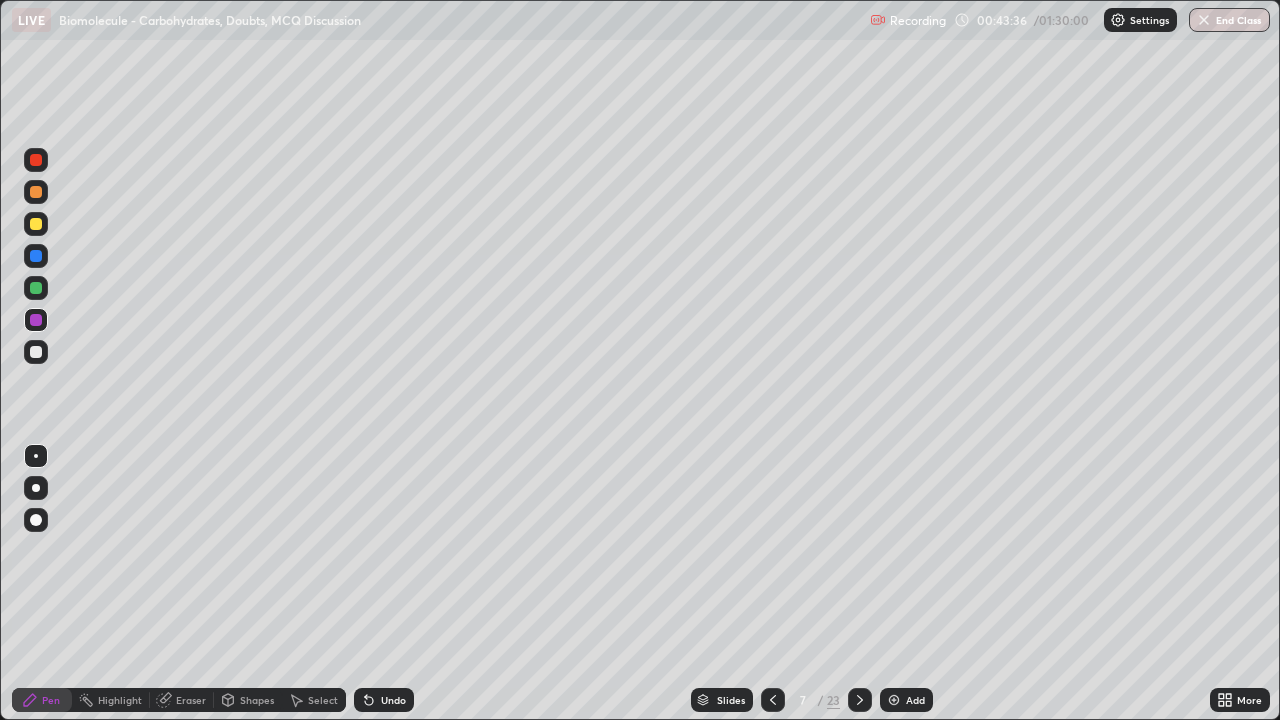 click at bounding box center (36, 288) 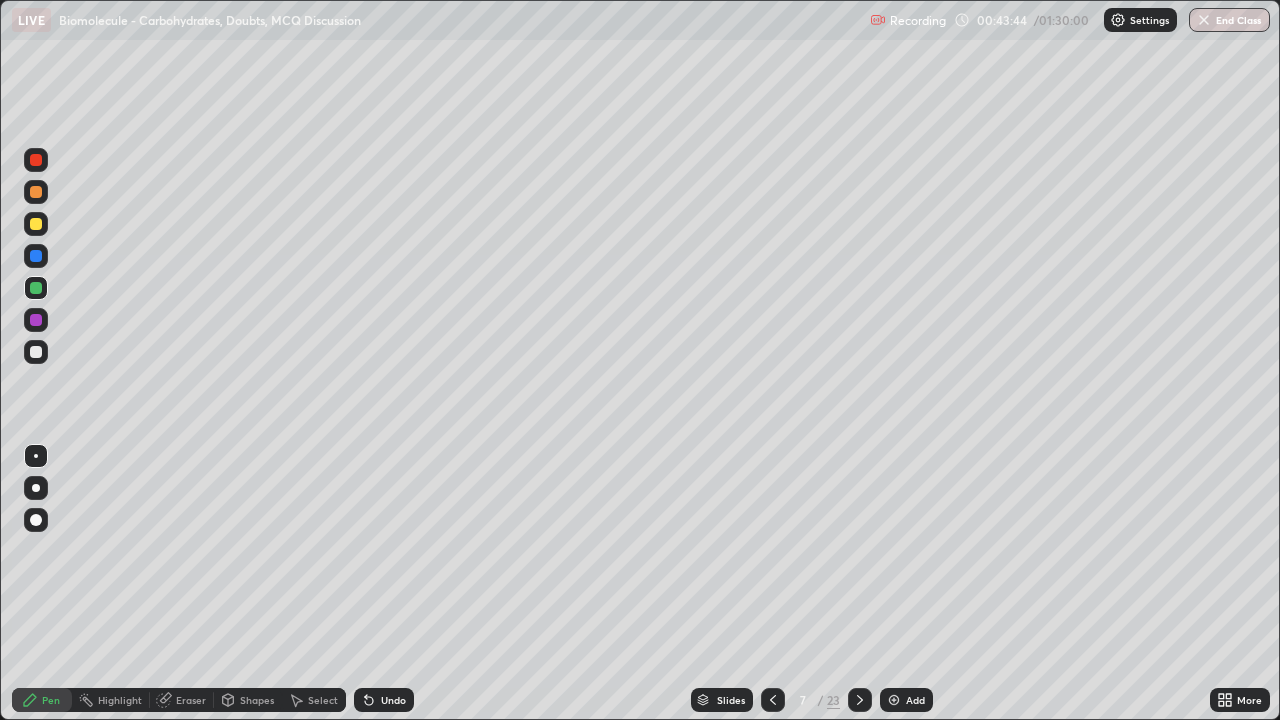 click at bounding box center [36, 320] 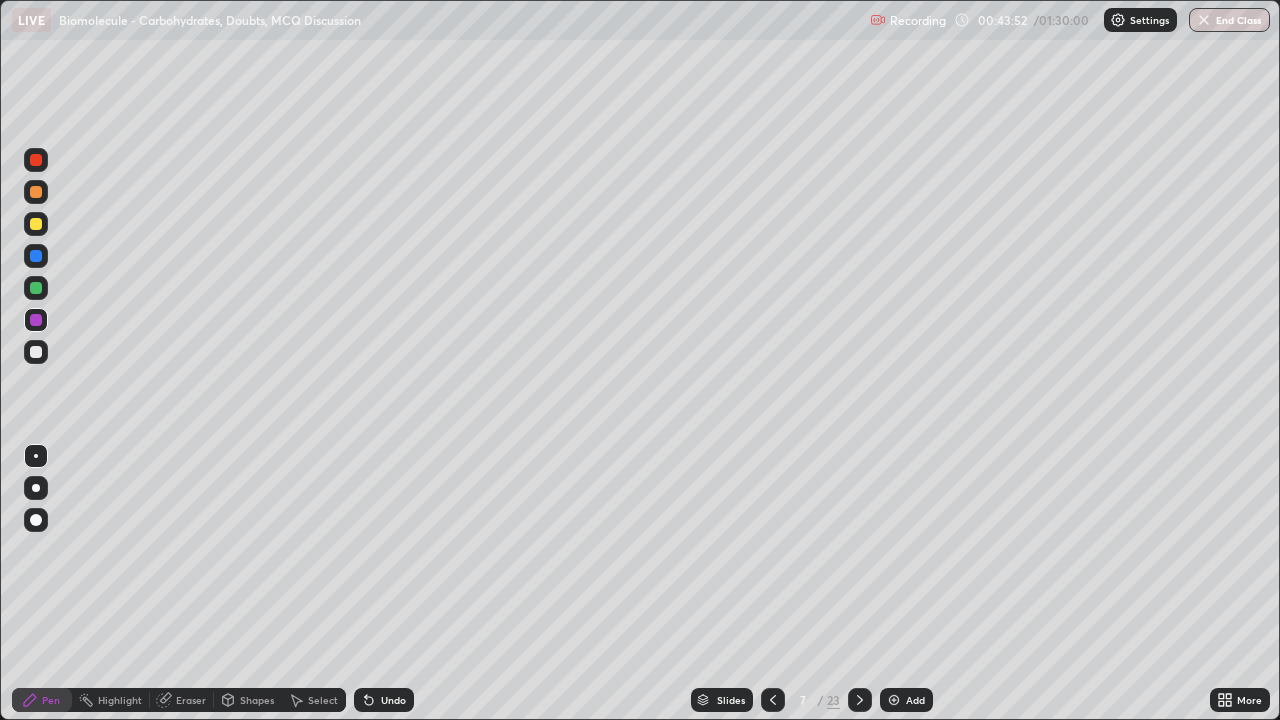 click on "Undo" at bounding box center [393, 700] 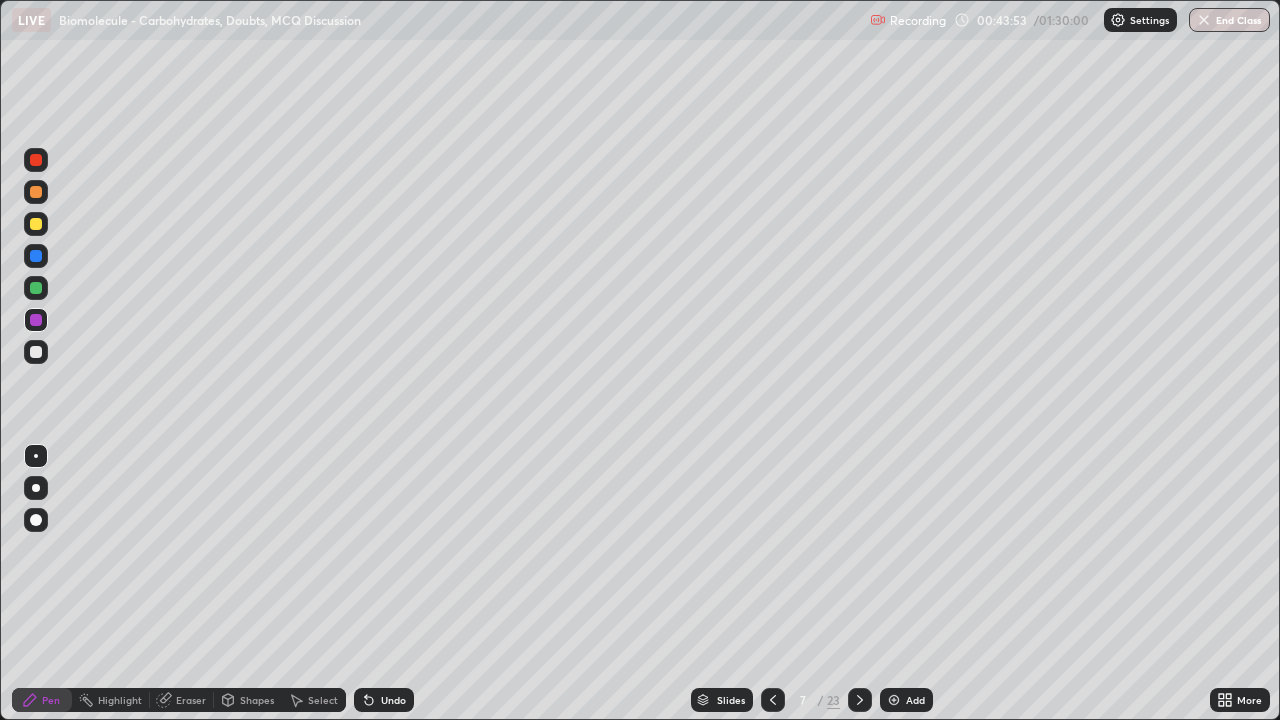 click on "Undo" at bounding box center [393, 700] 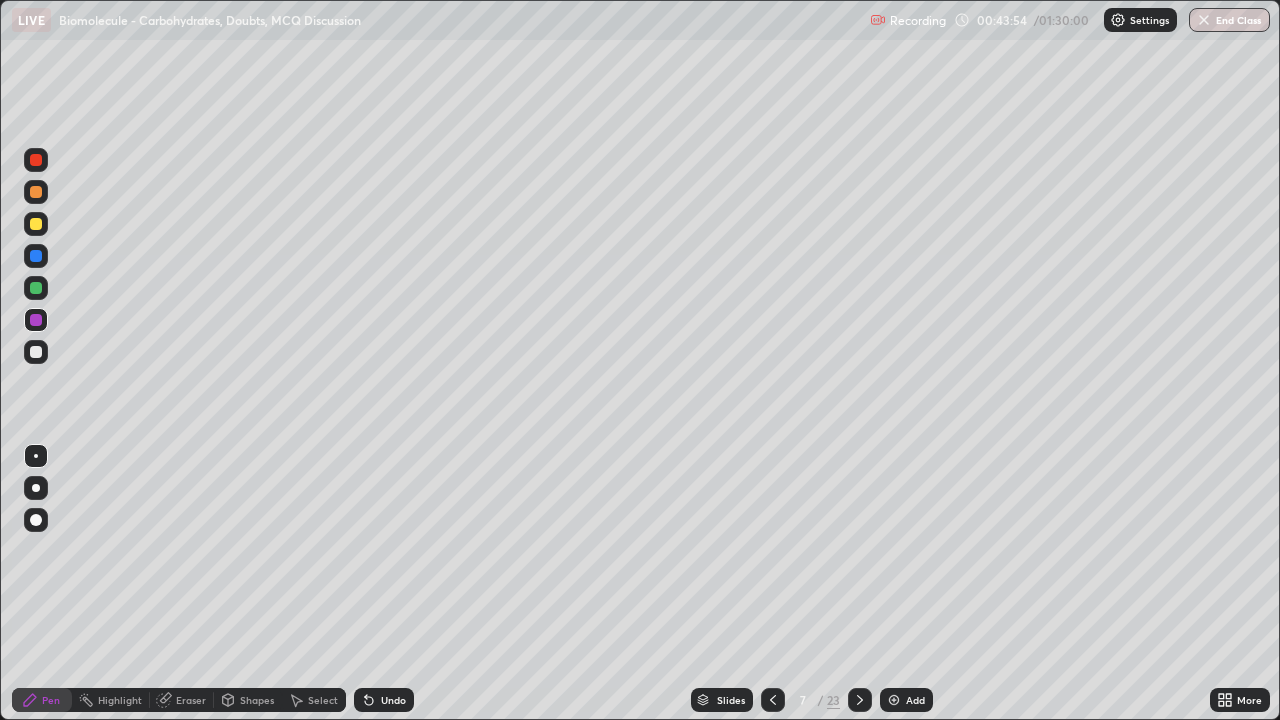 click on "Undo" at bounding box center (393, 700) 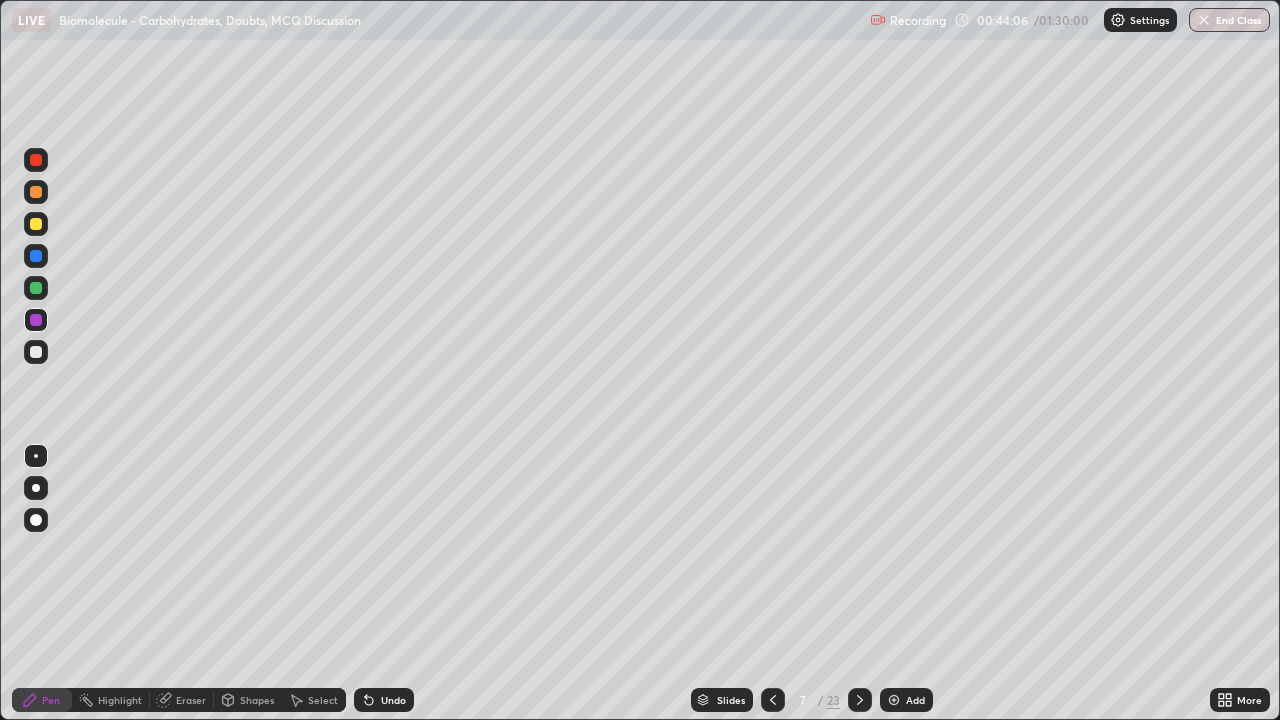 click at bounding box center [36, 256] 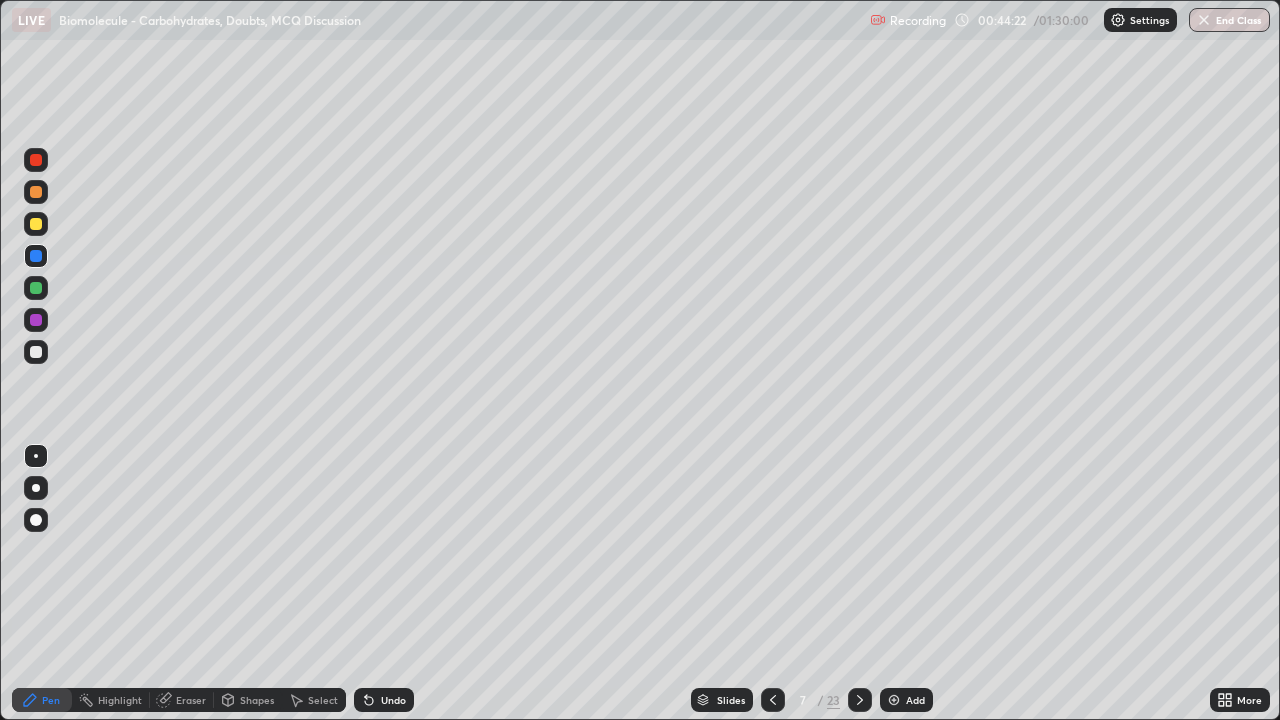 click at bounding box center (36, 224) 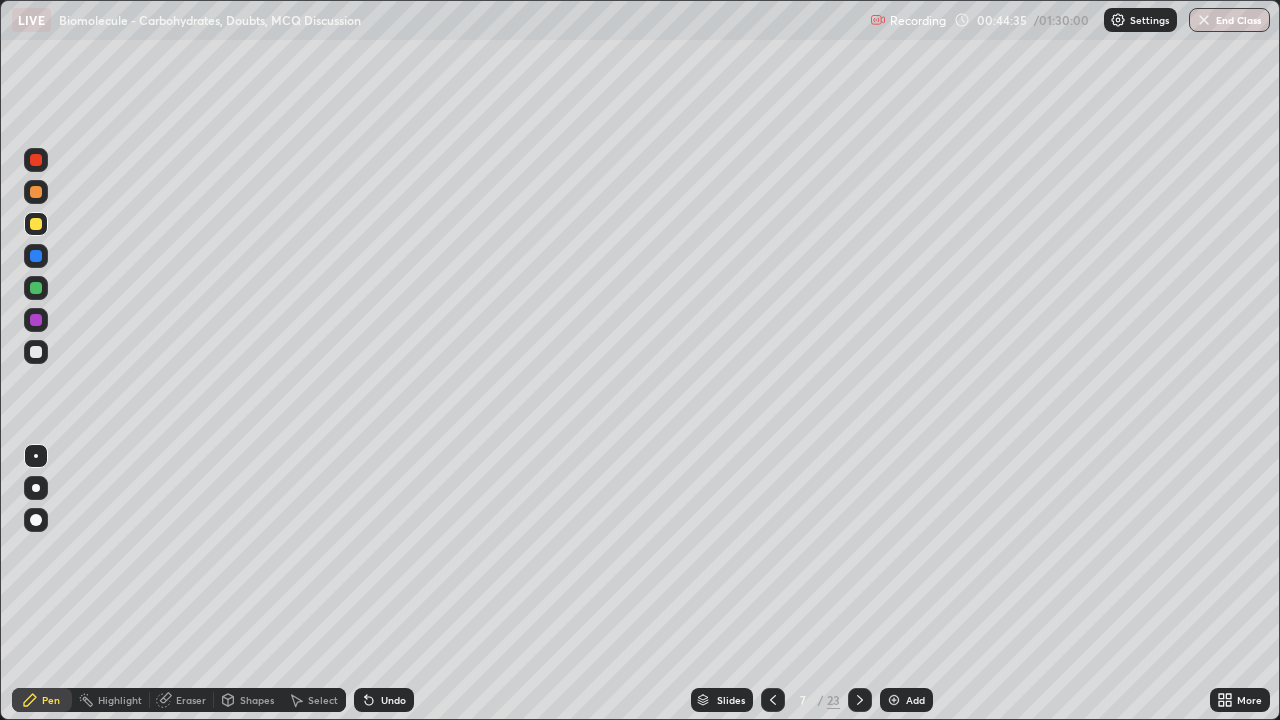 click on "Undo" at bounding box center [393, 700] 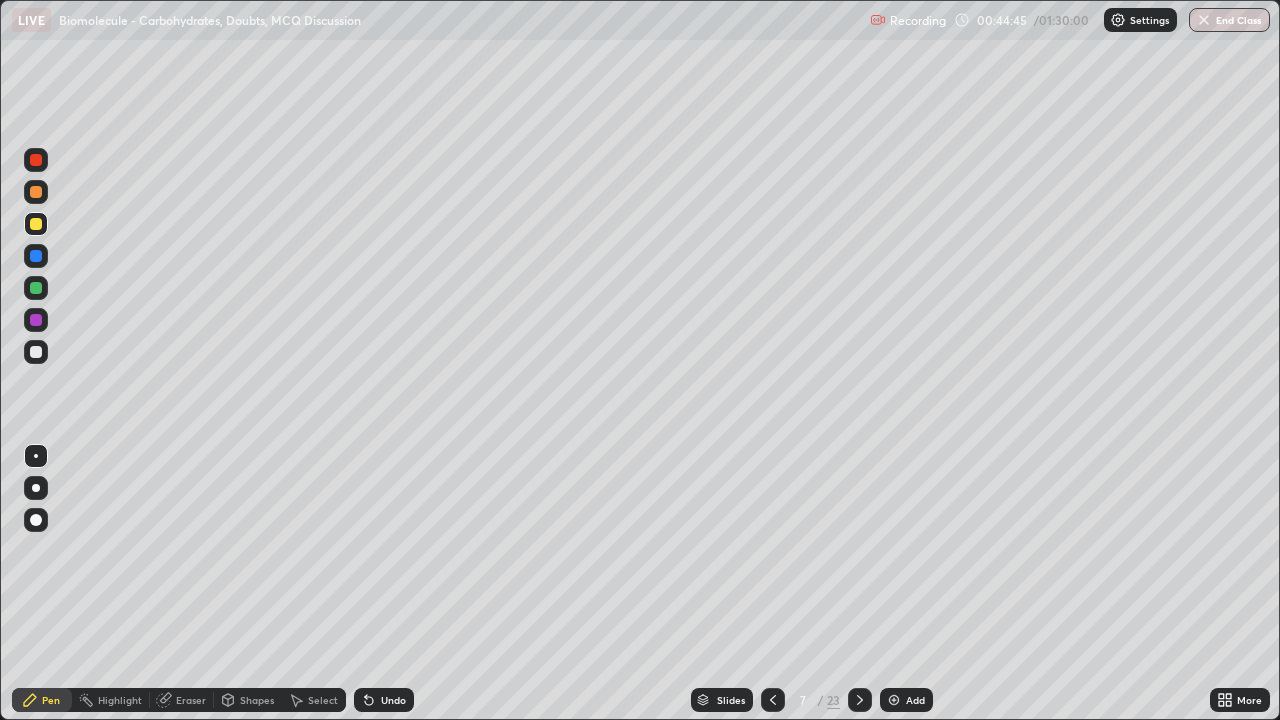click at bounding box center [36, 256] 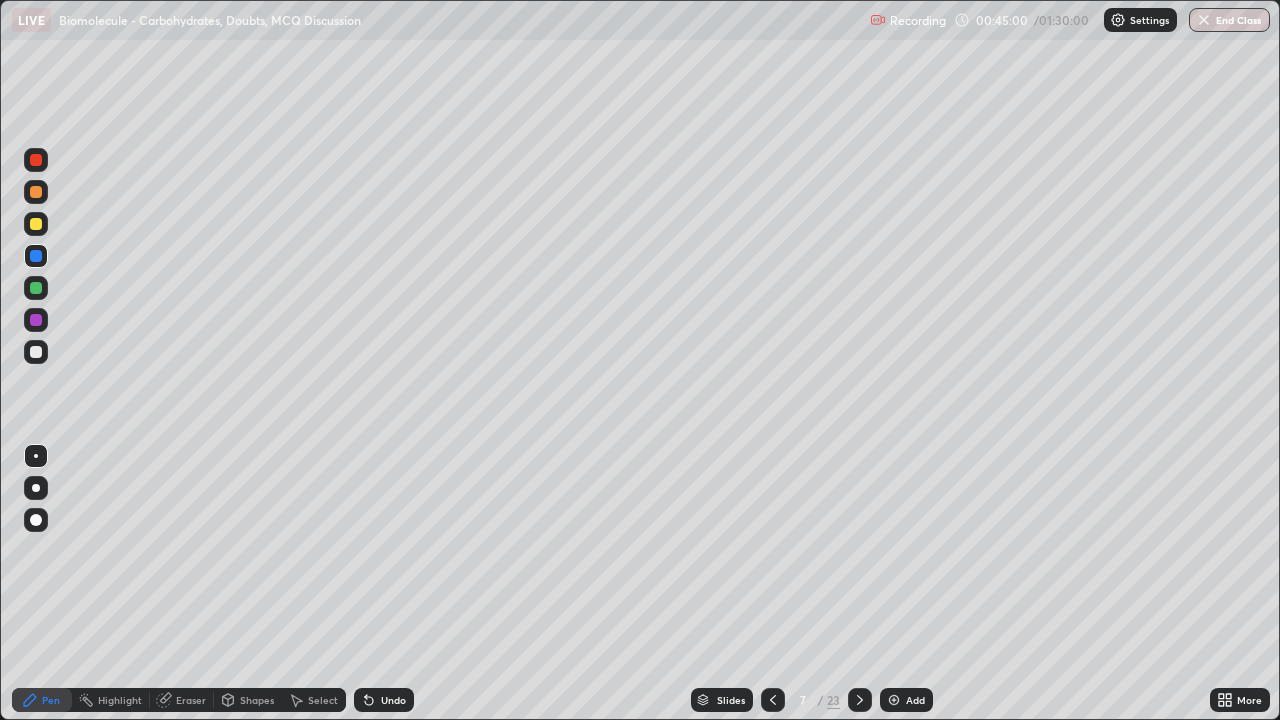 click at bounding box center [36, 352] 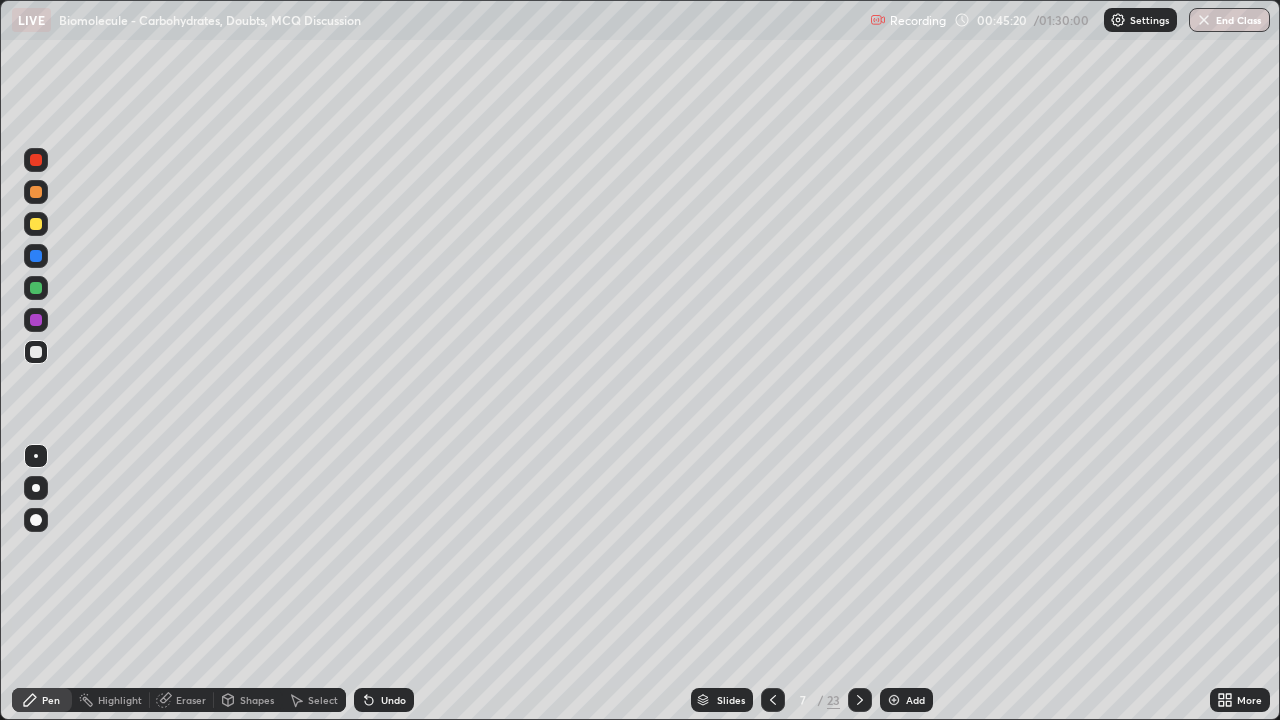 click at bounding box center (36, 224) 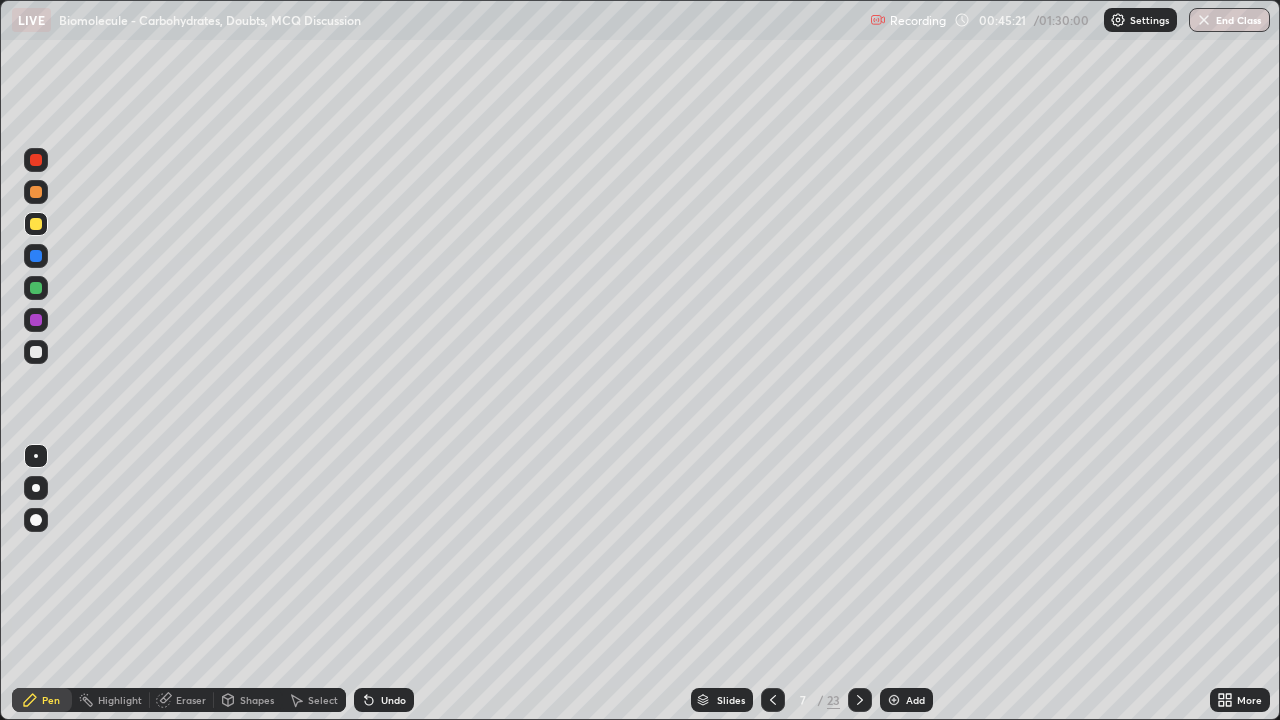 click at bounding box center [36, 192] 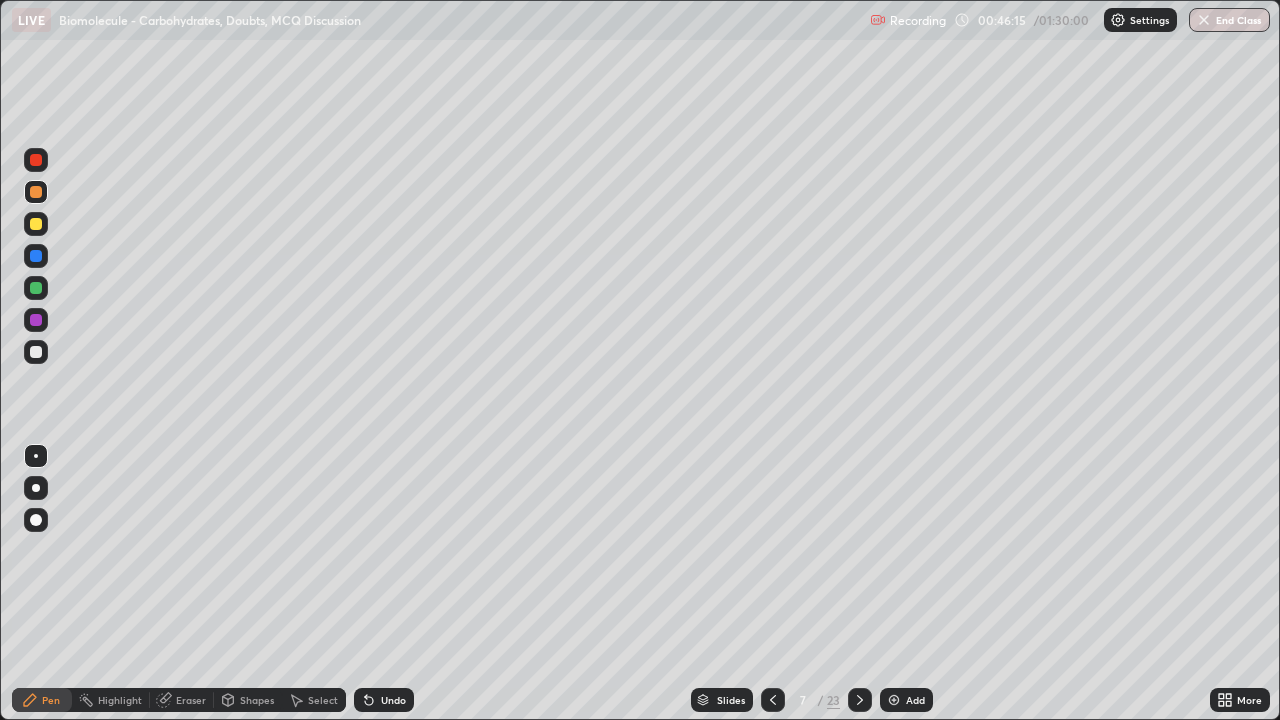 click on "Slides" at bounding box center (731, 700) 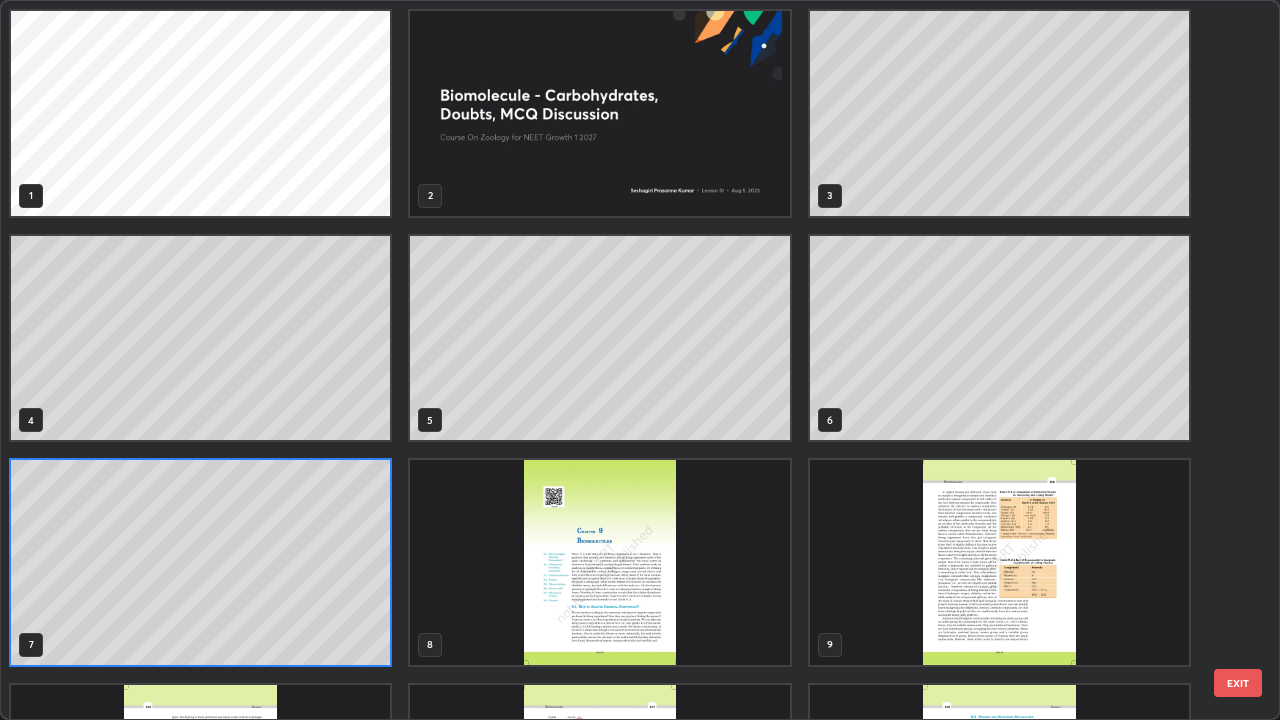 scroll, scrollTop: 7, scrollLeft: 11, axis: both 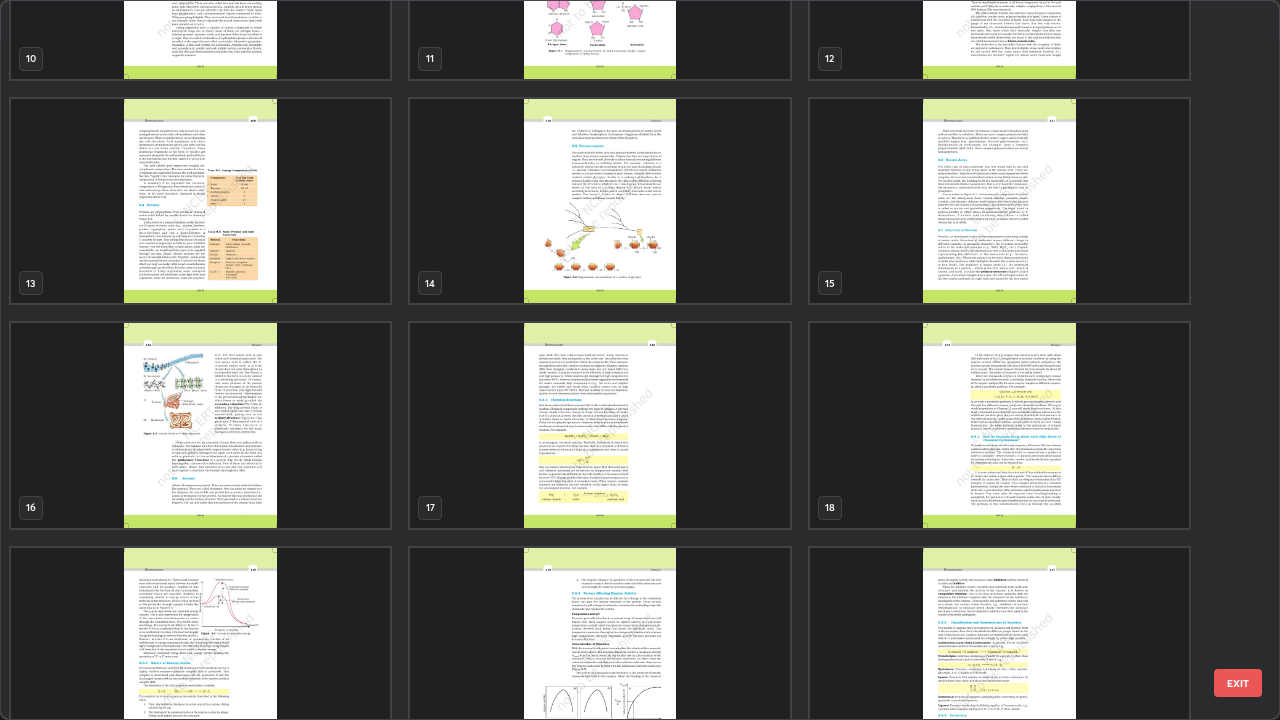 click at bounding box center (599, 201) 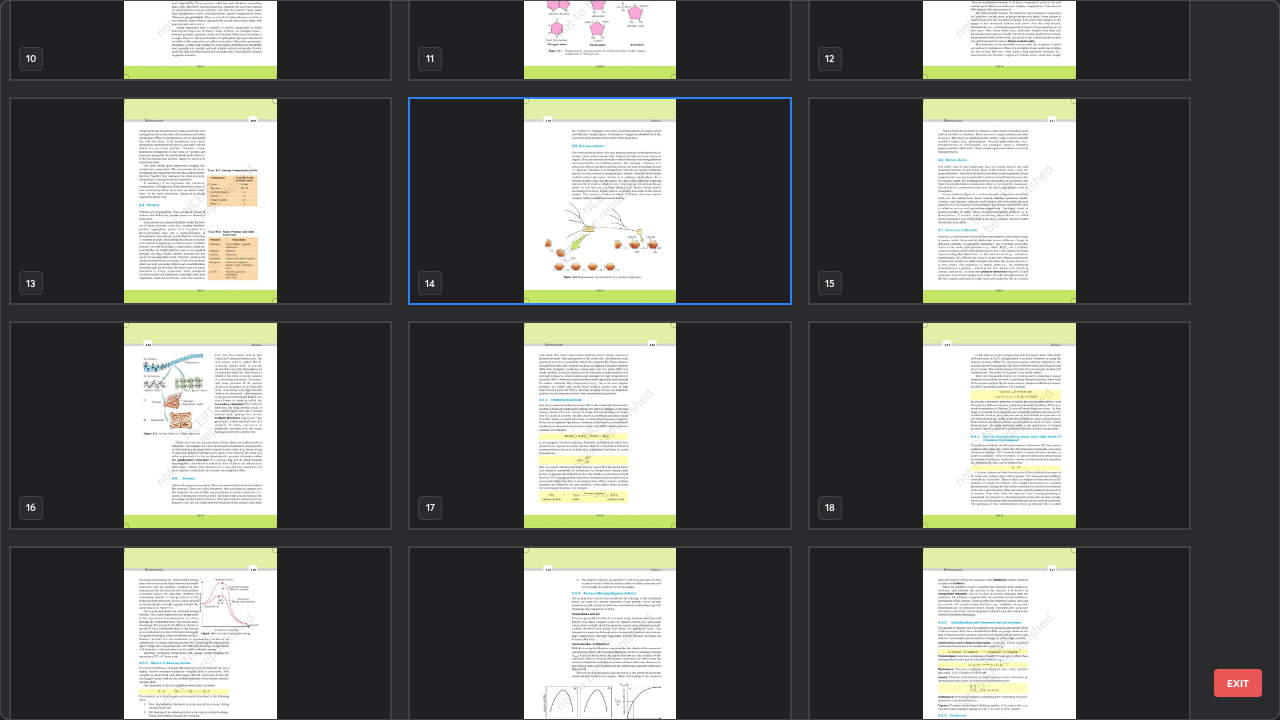 click at bounding box center (599, 201) 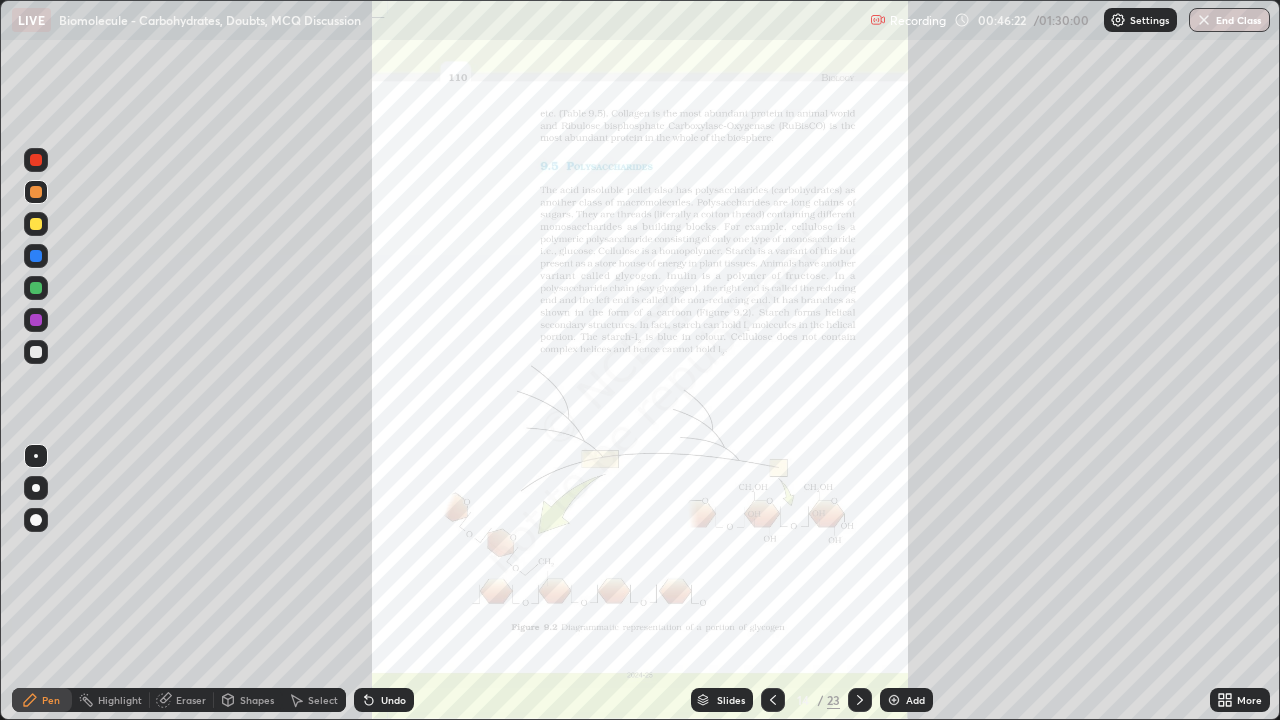 click on "More" at bounding box center [1249, 700] 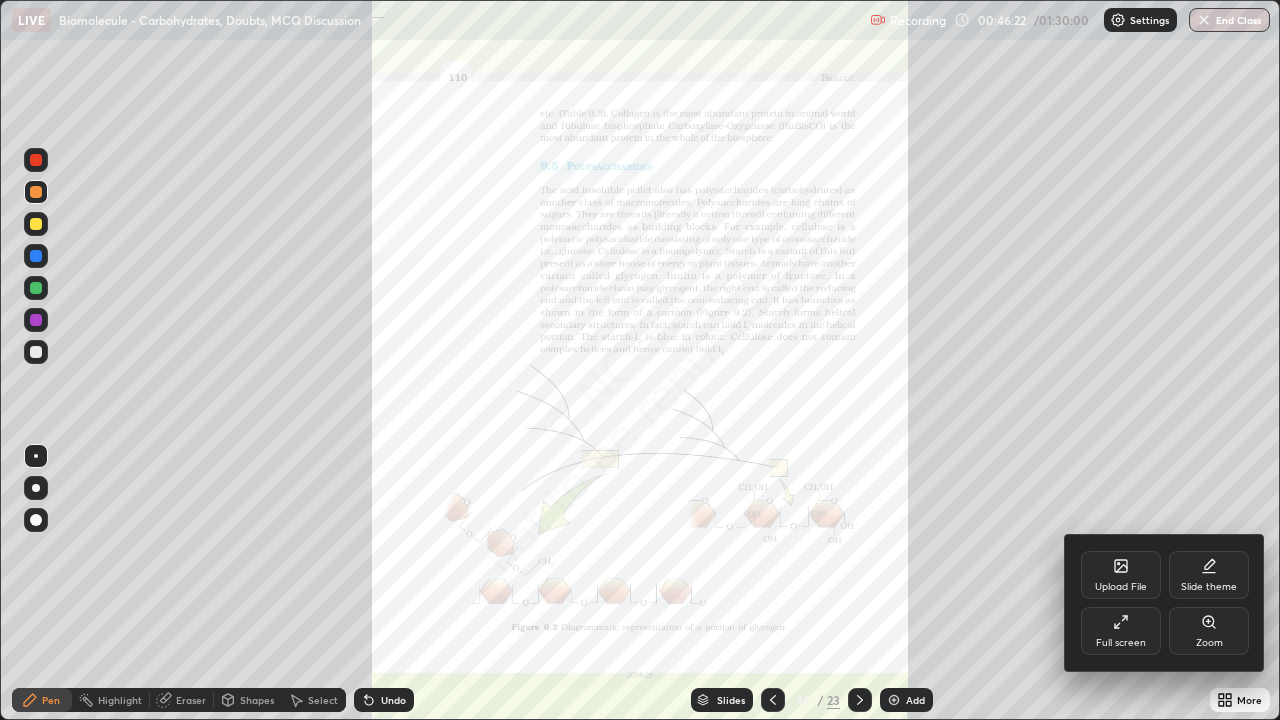 click 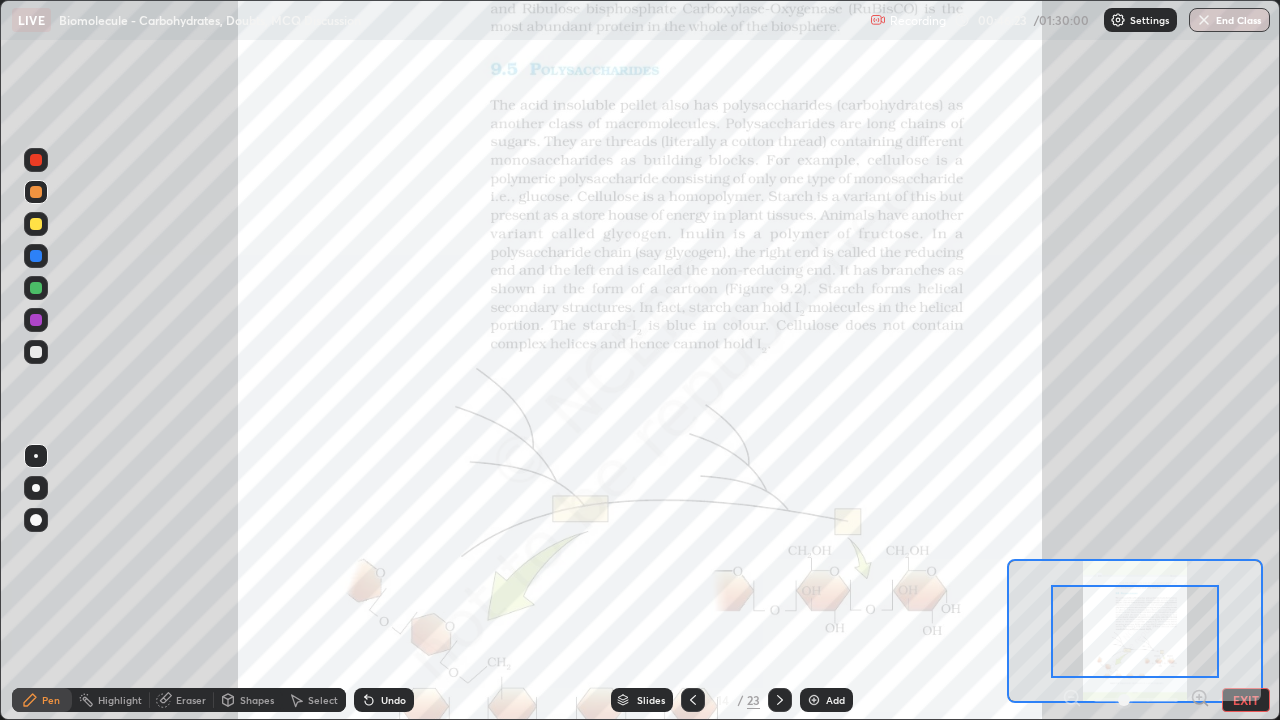 click 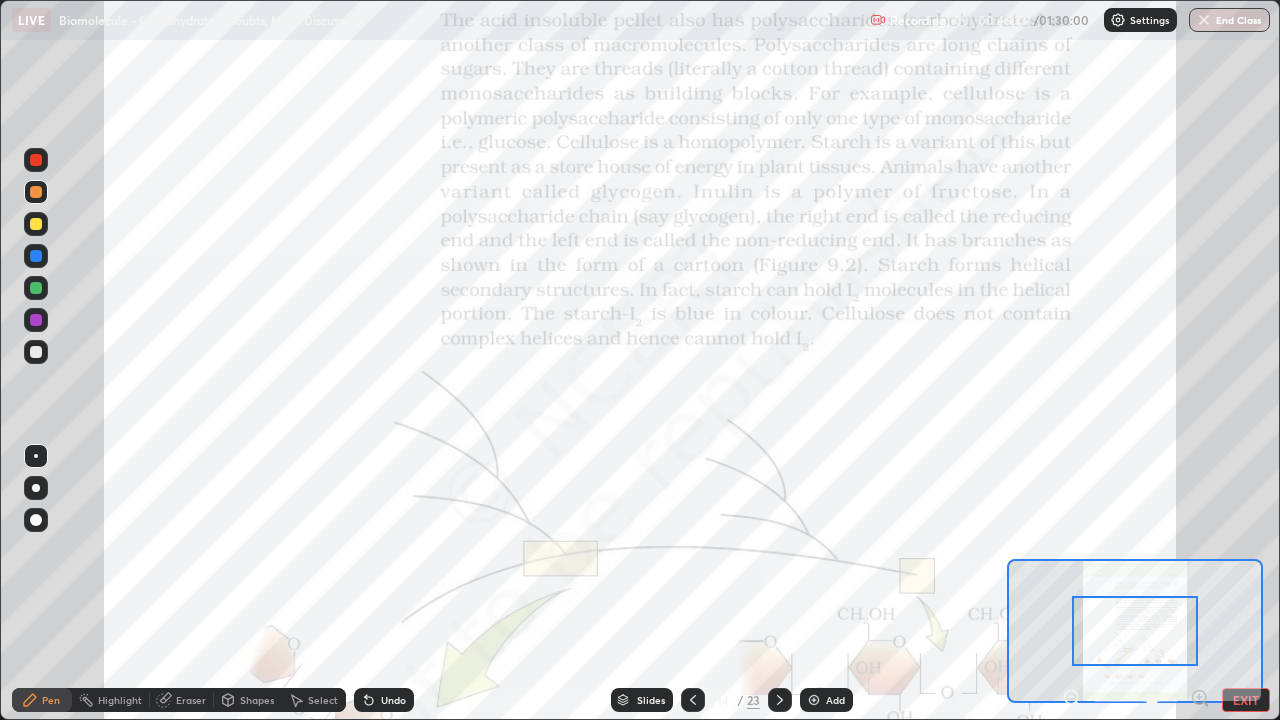 click 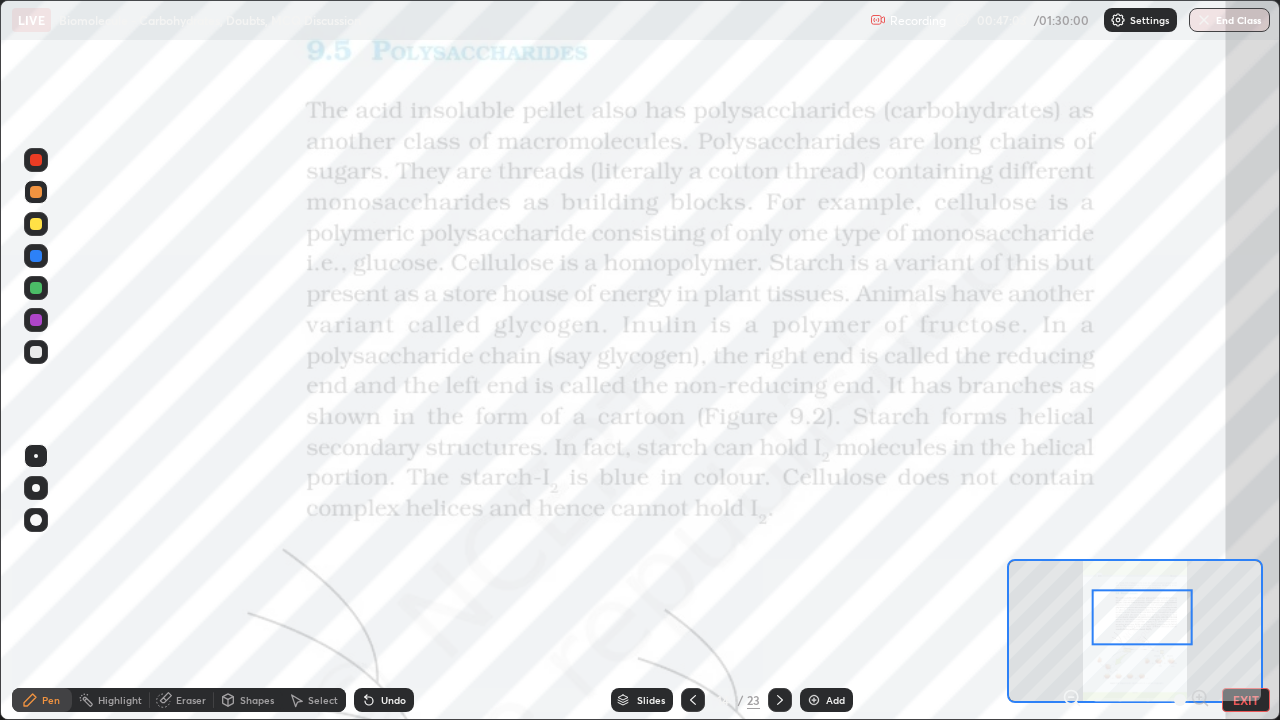click at bounding box center (36, 352) 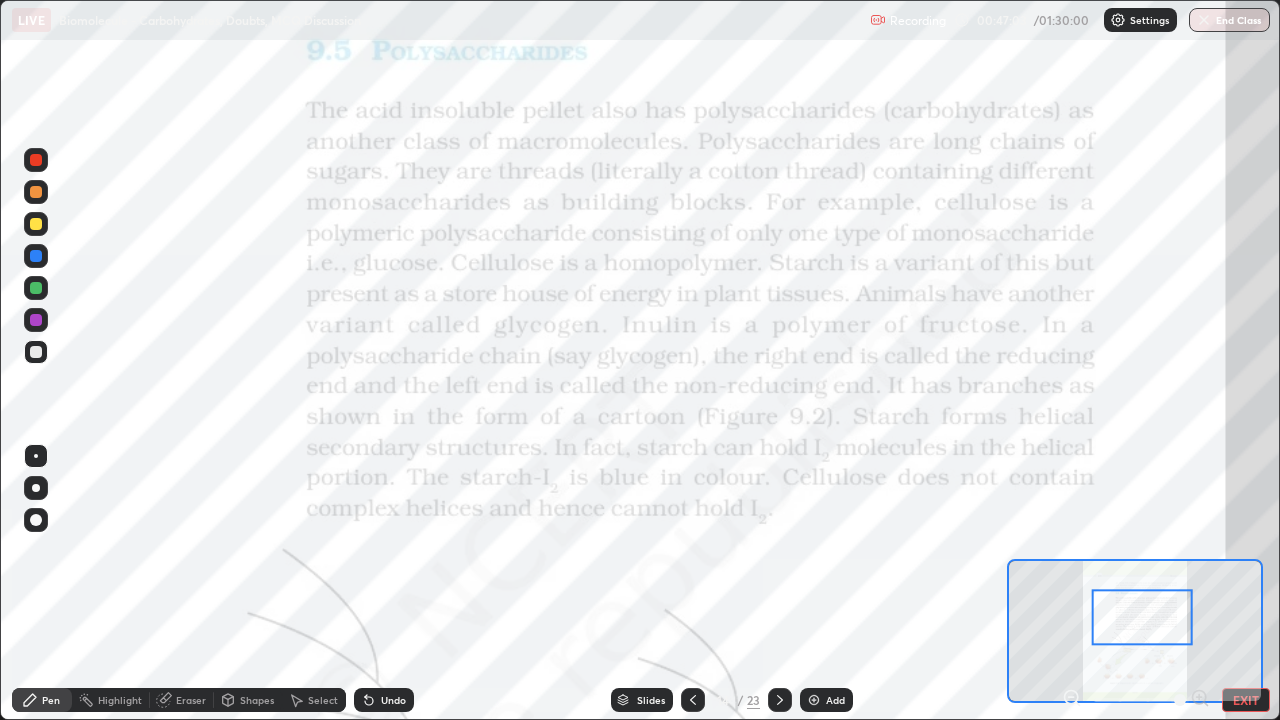 click at bounding box center (36, 320) 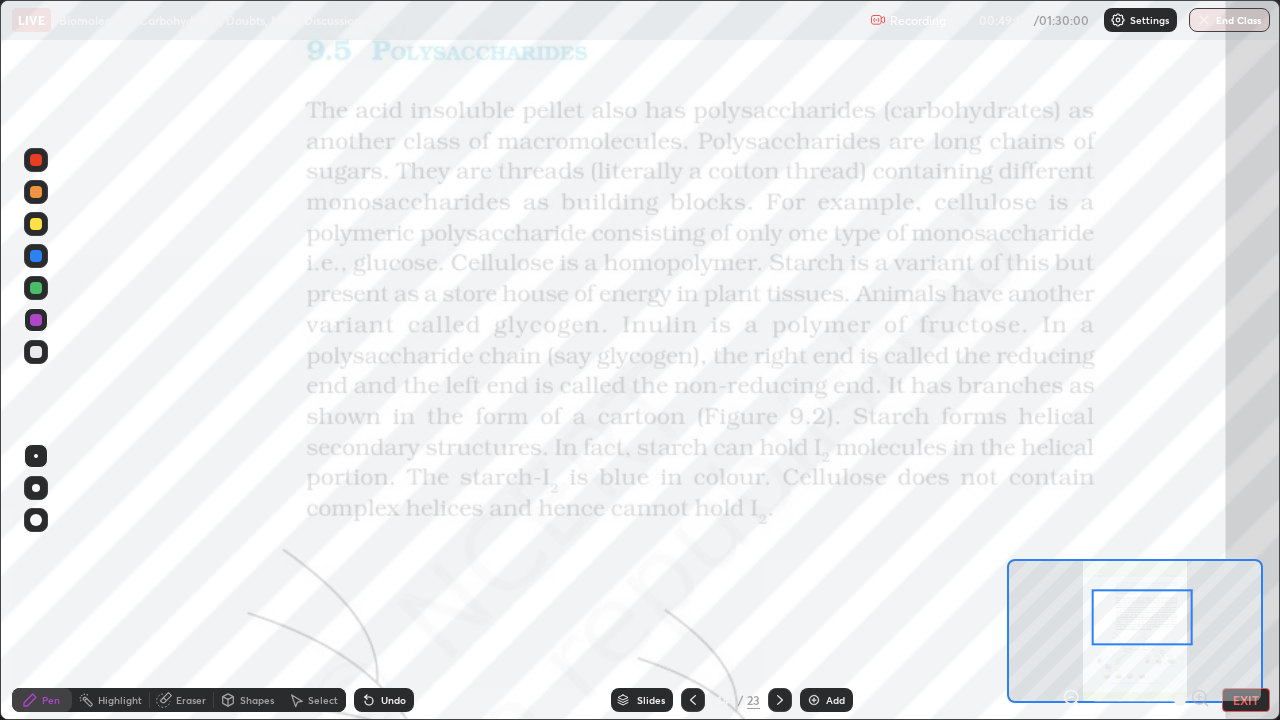 click at bounding box center [36, 256] 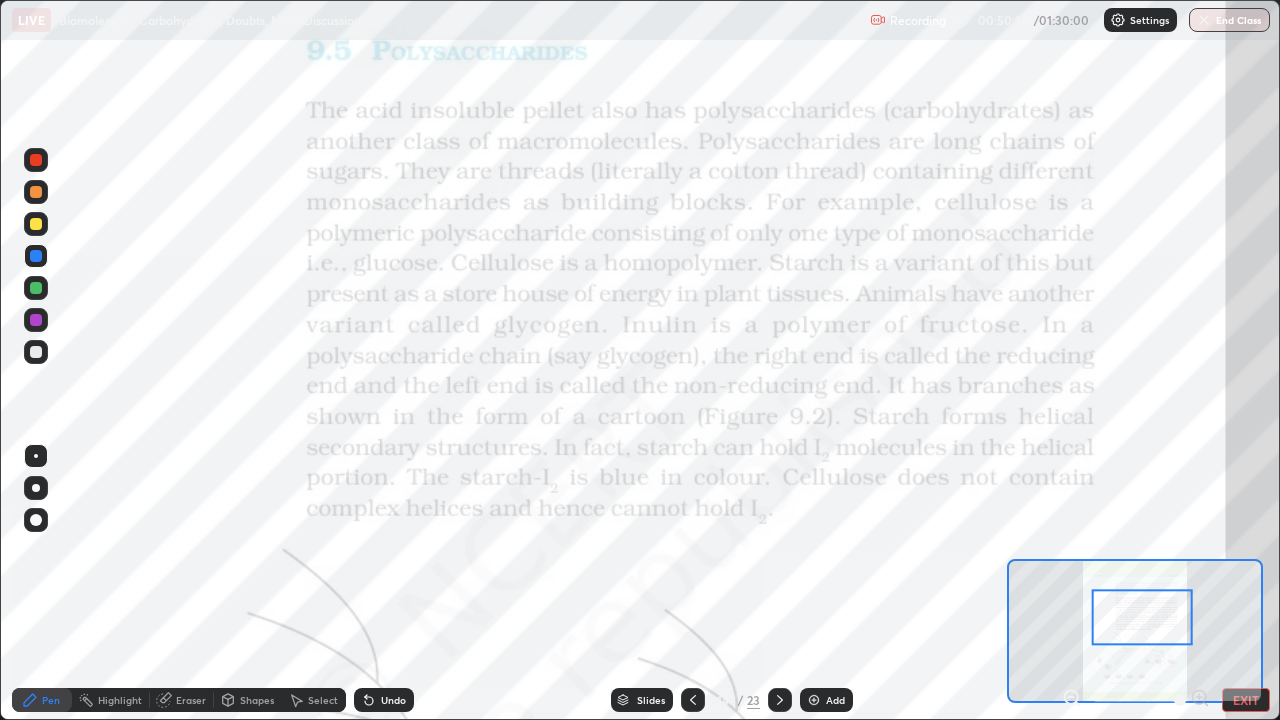 click on "EXIT" at bounding box center [1246, 700] 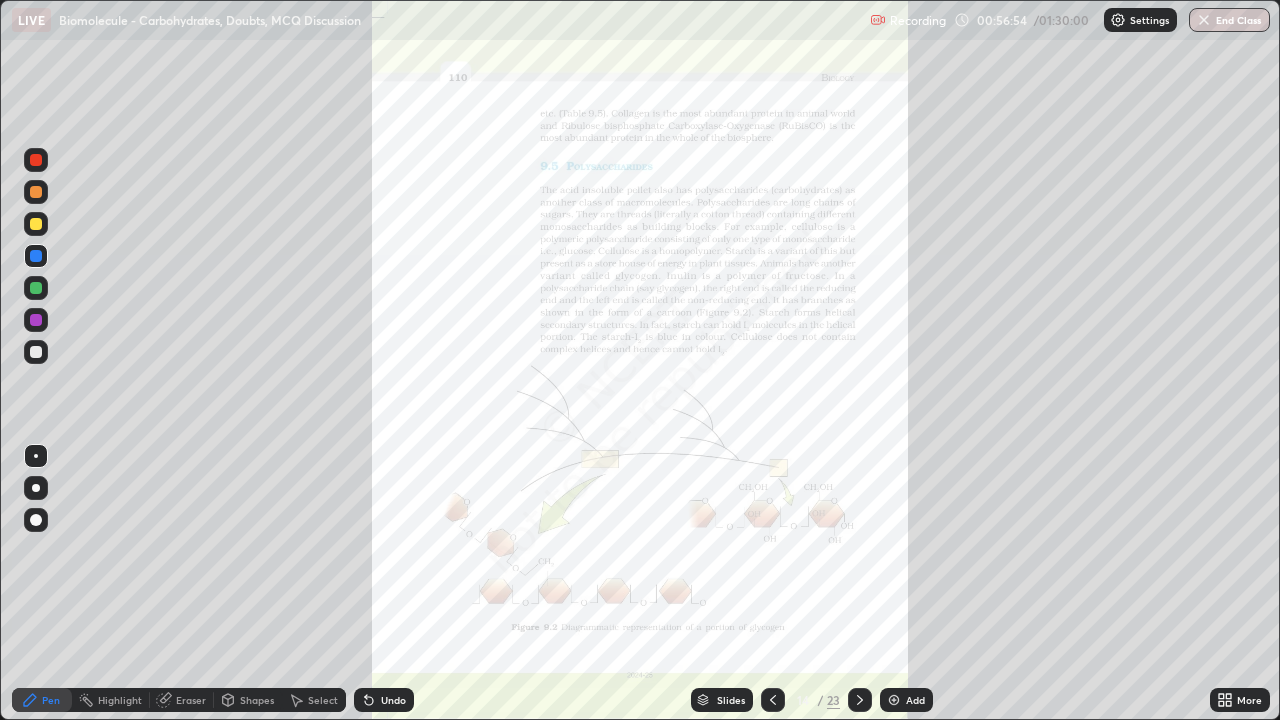 click at bounding box center [36, 320] 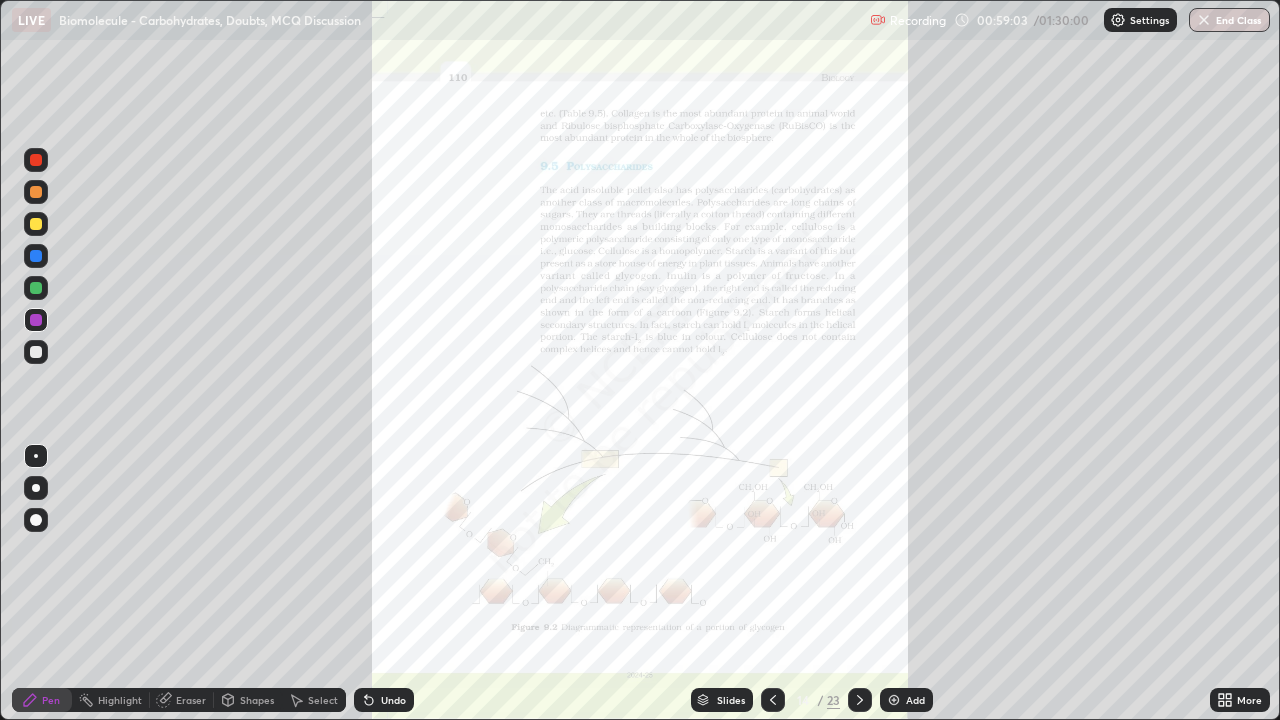 click on "More" at bounding box center (1249, 700) 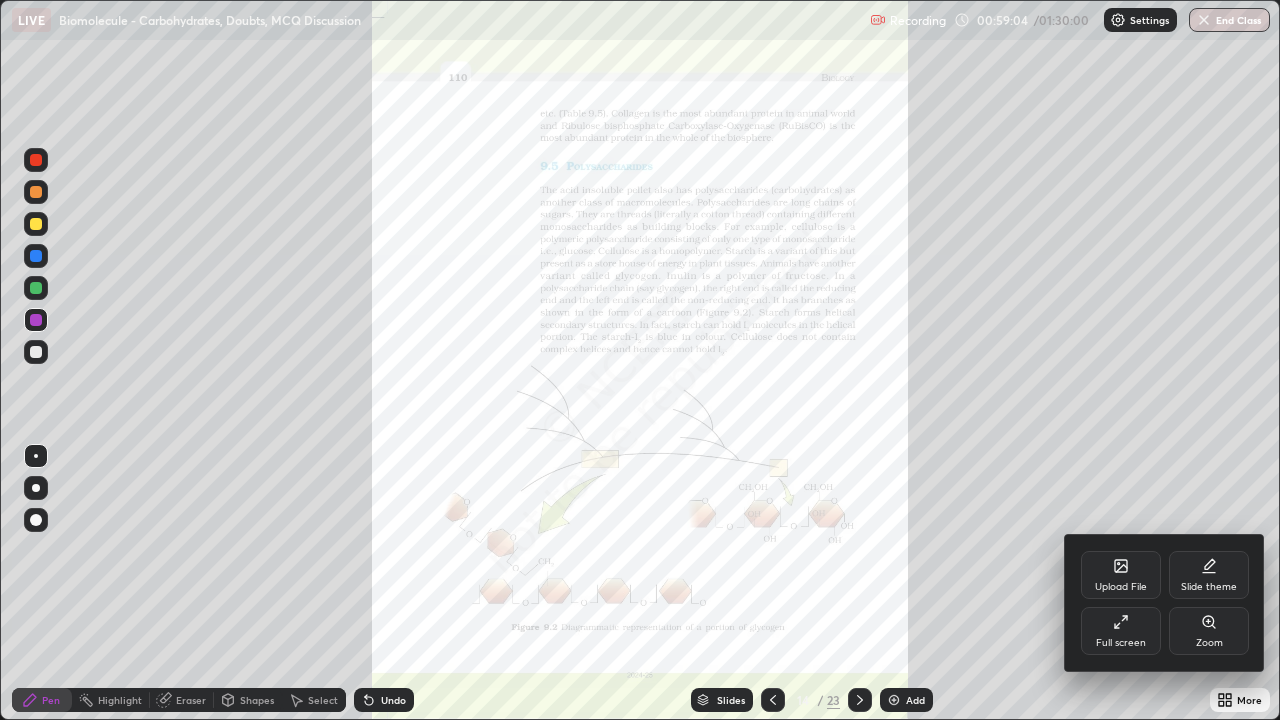 click on "Zoom" at bounding box center [1209, 631] 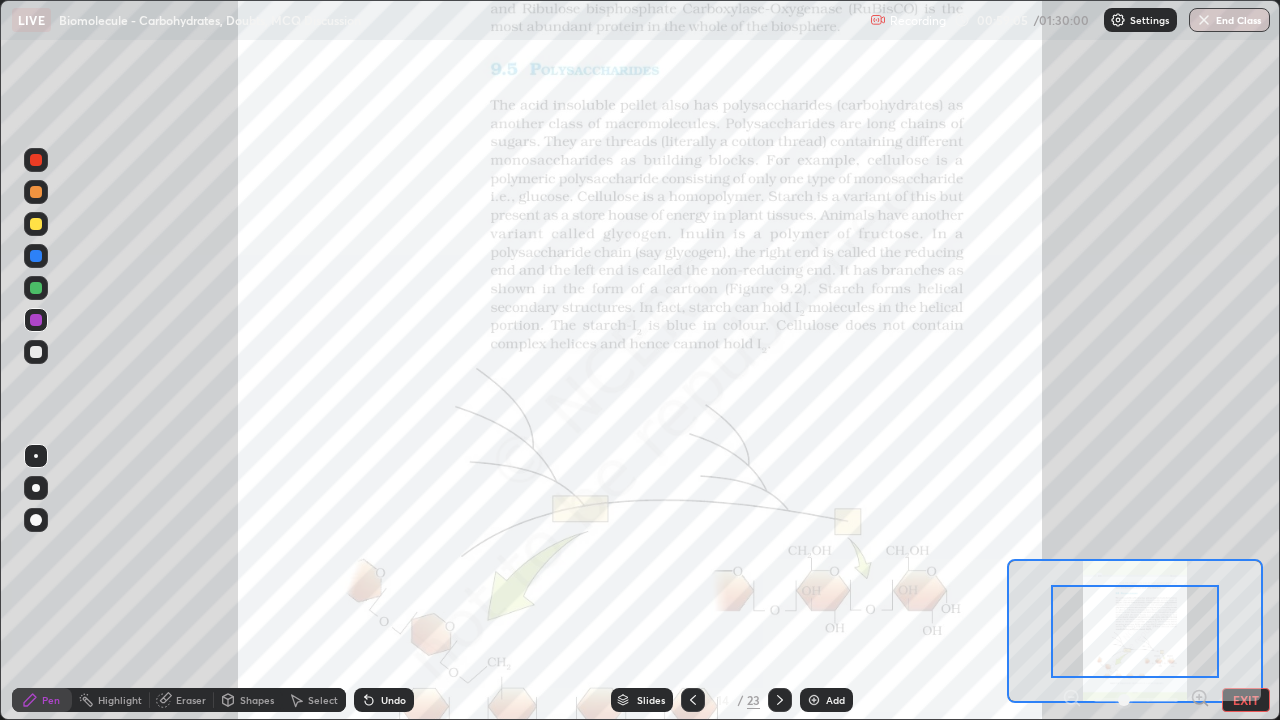 click 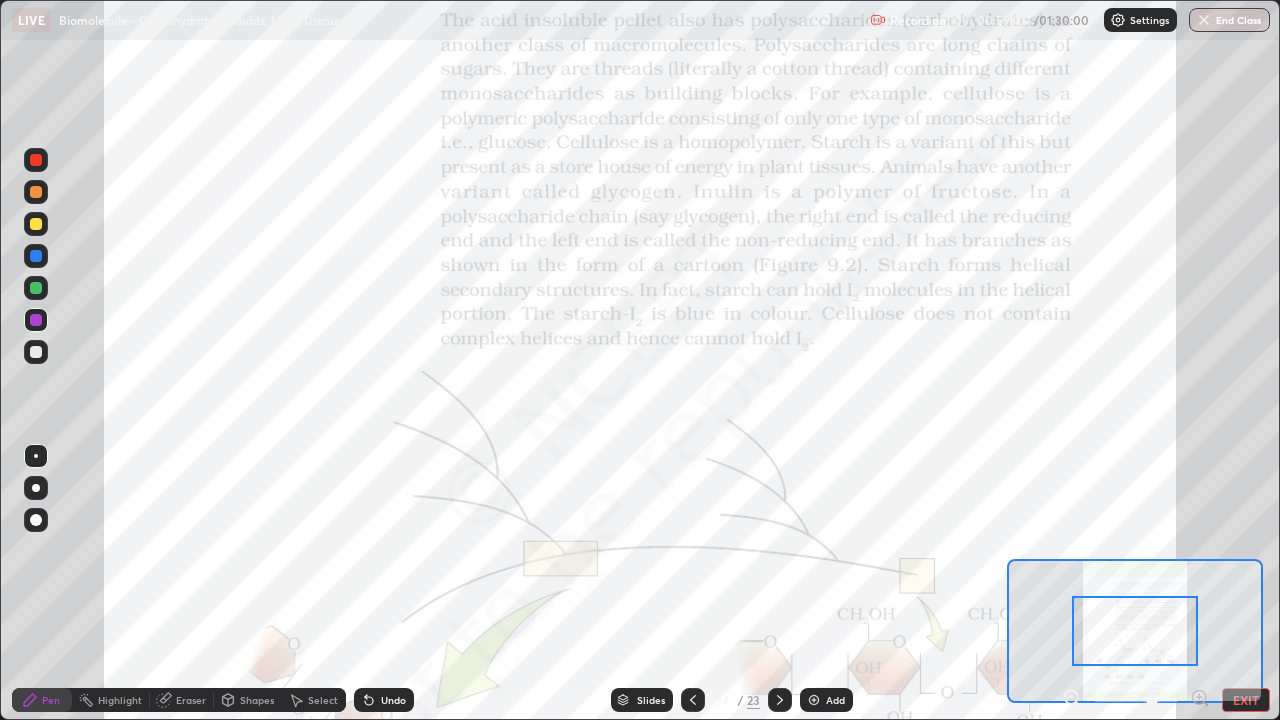 click 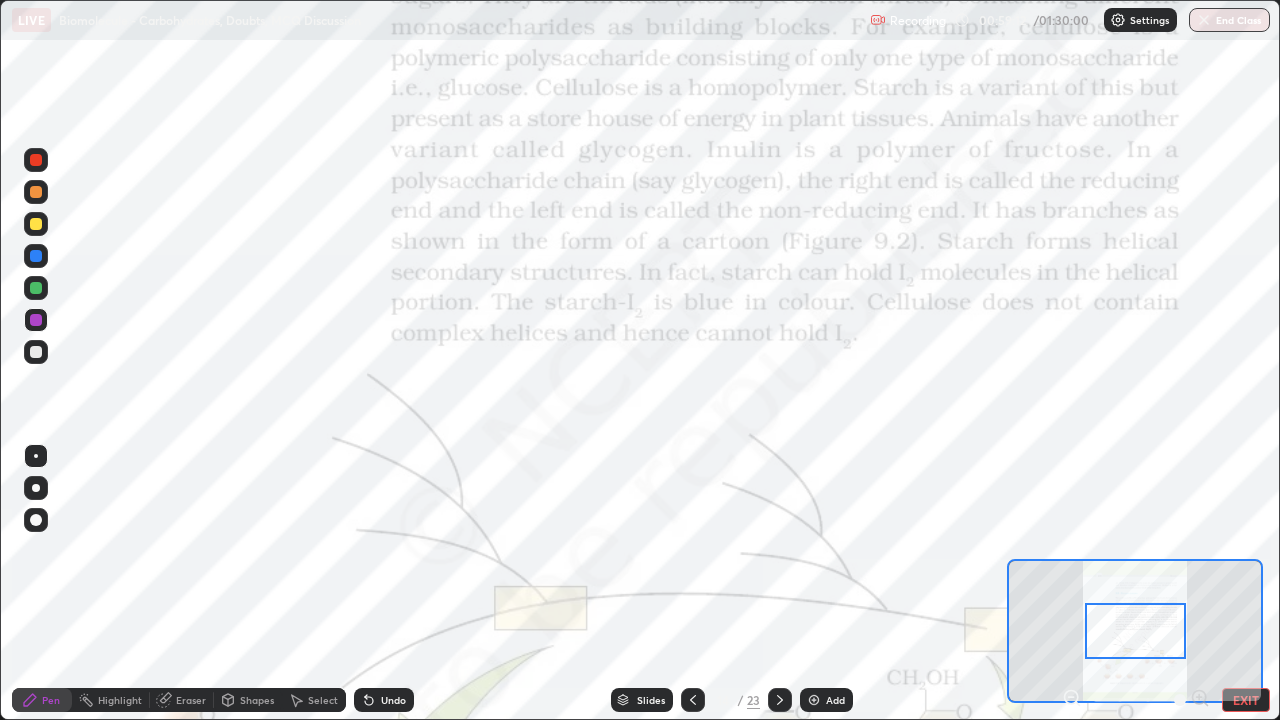 click at bounding box center (36, 288) 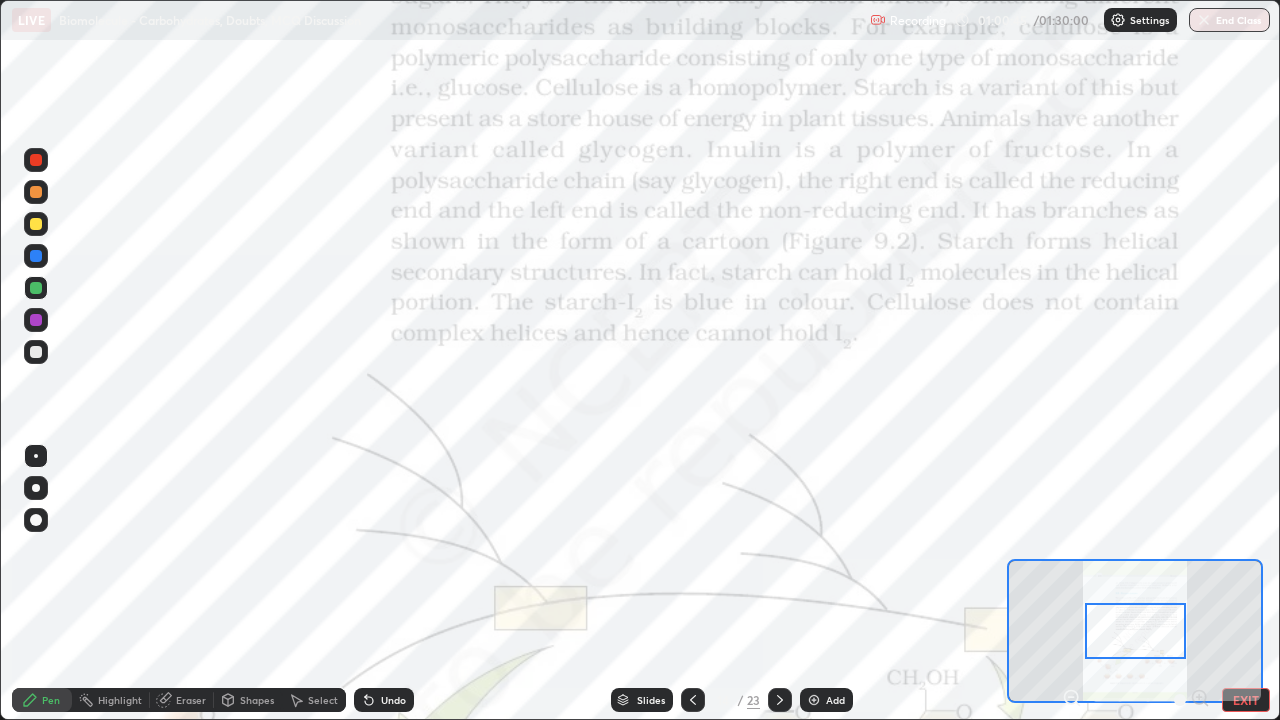 click 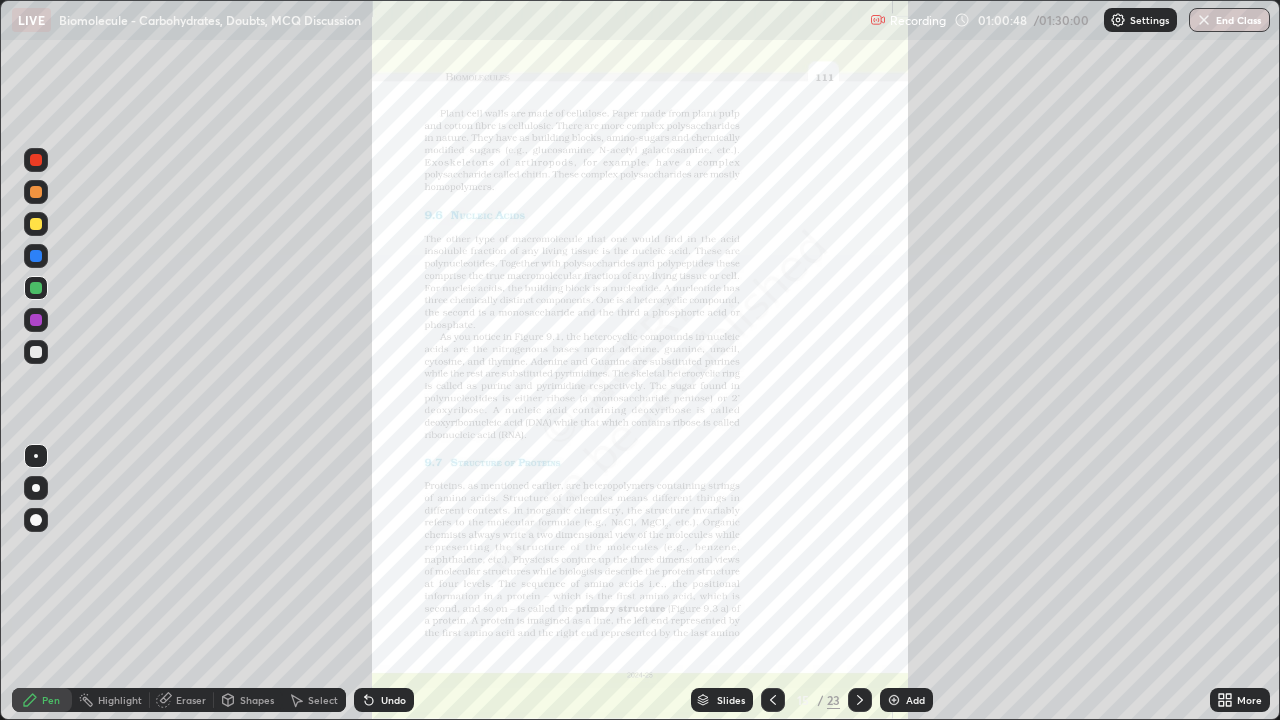 click 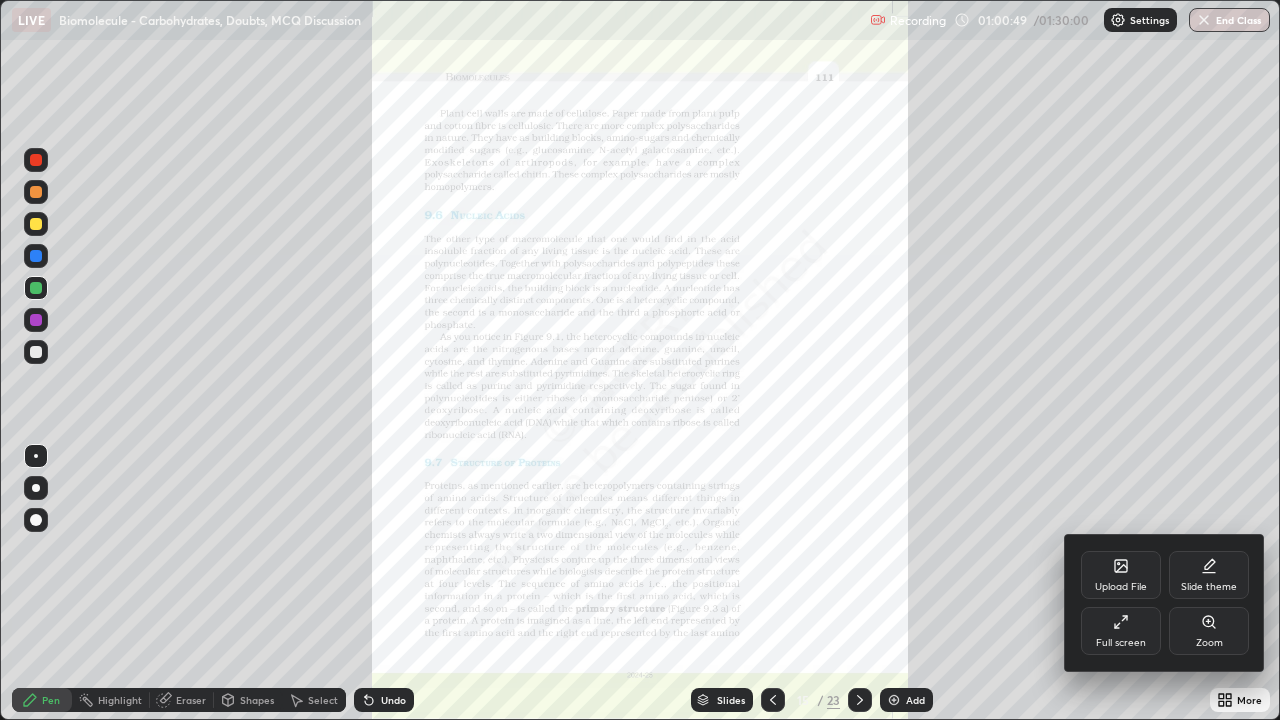 click on "Zoom" at bounding box center [1209, 631] 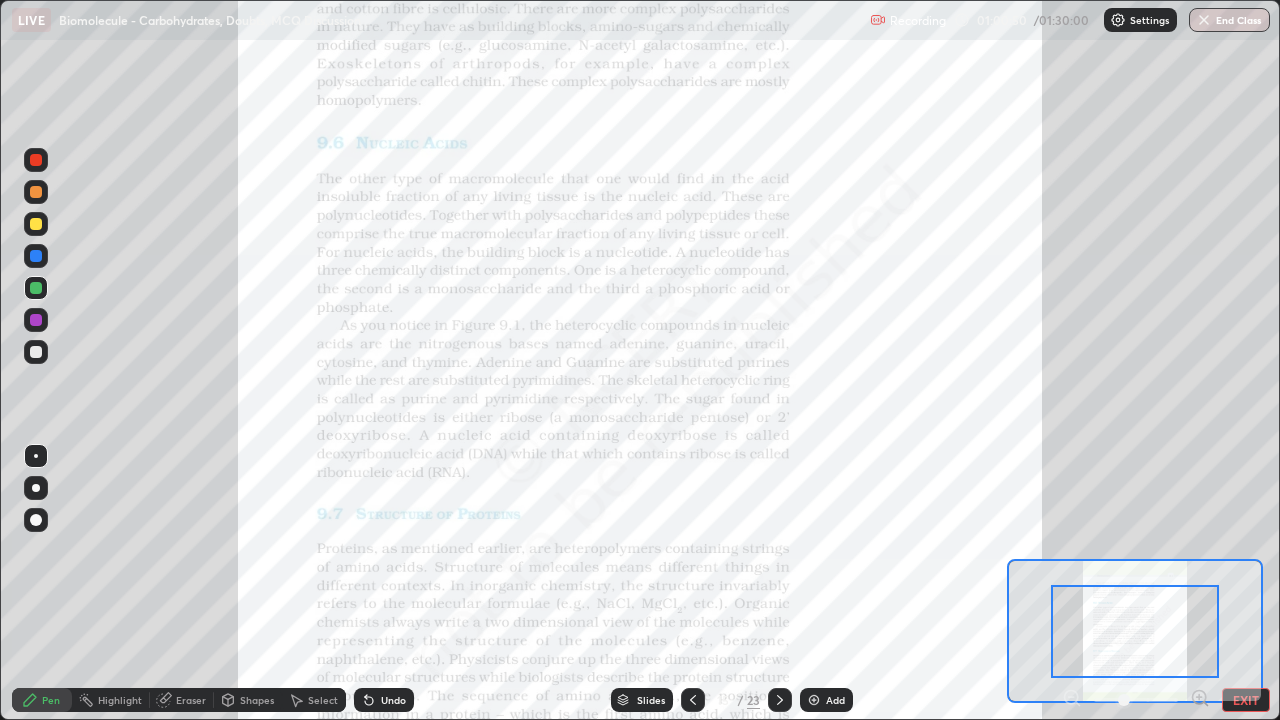 click 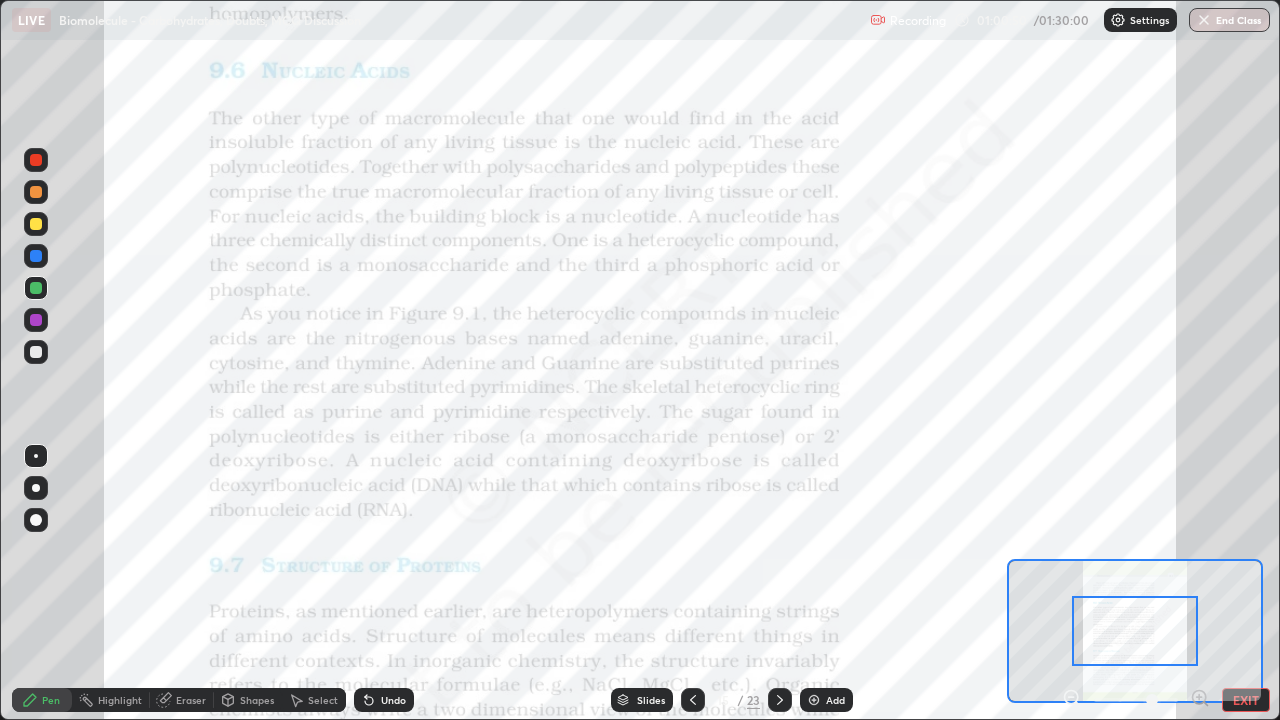 click 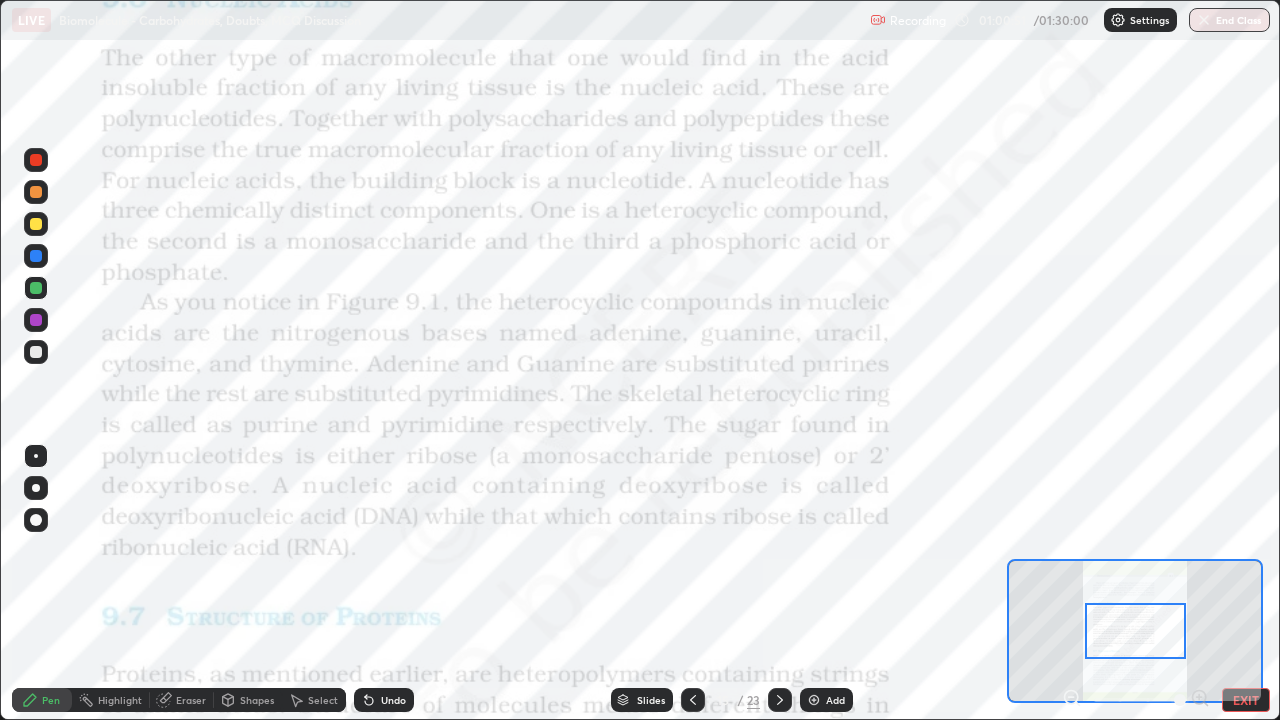 click at bounding box center (1136, 700) 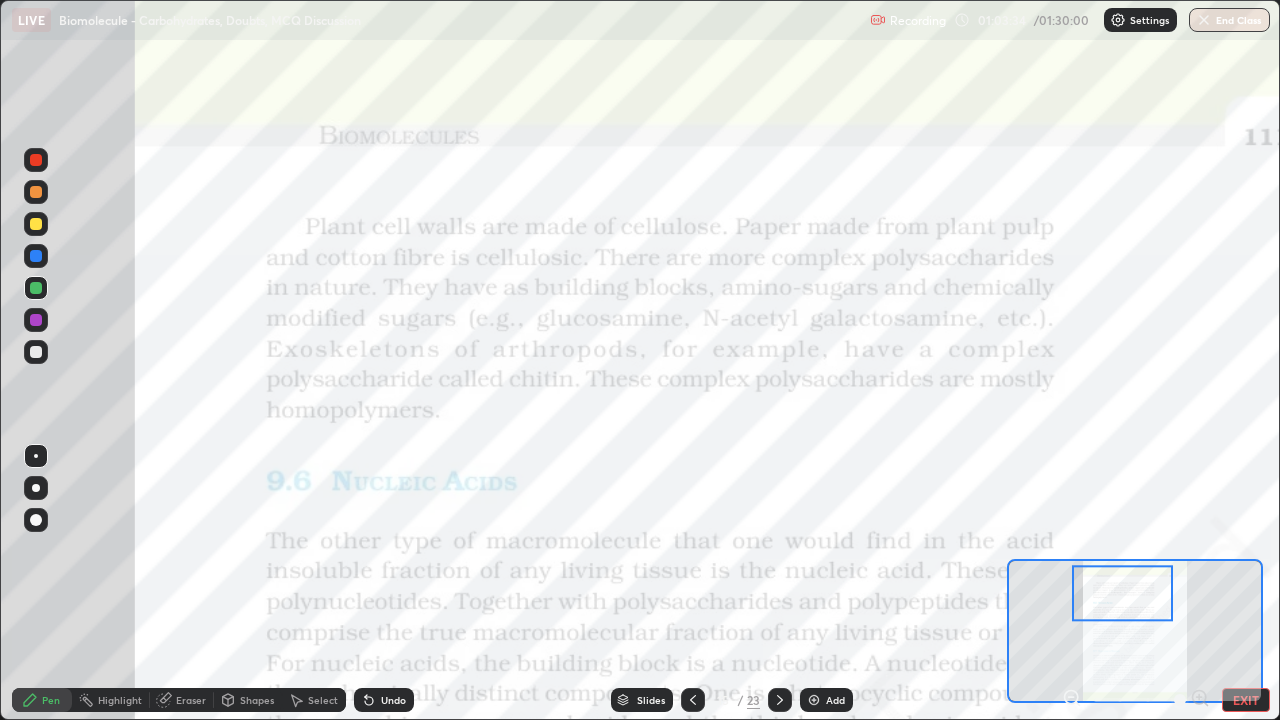 click on "EXIT" at bounding box center (1246, 700) 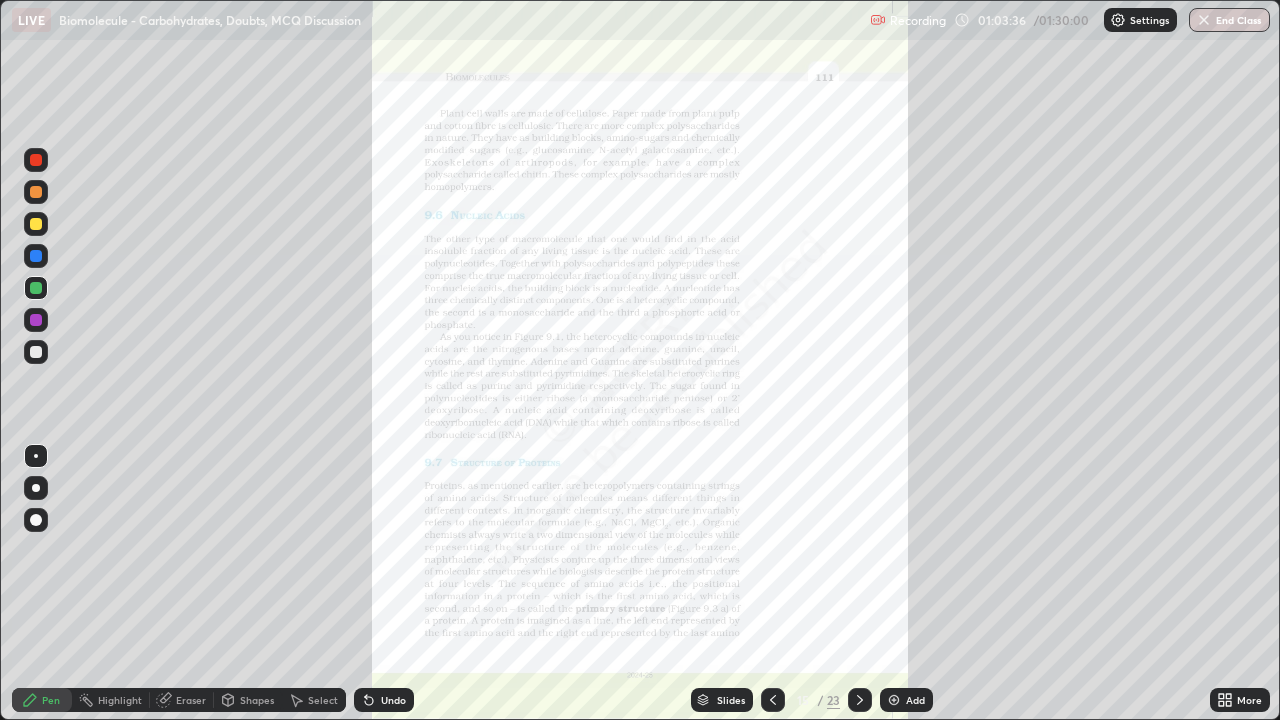 click on "Slides" at bounding box center (722, 700) 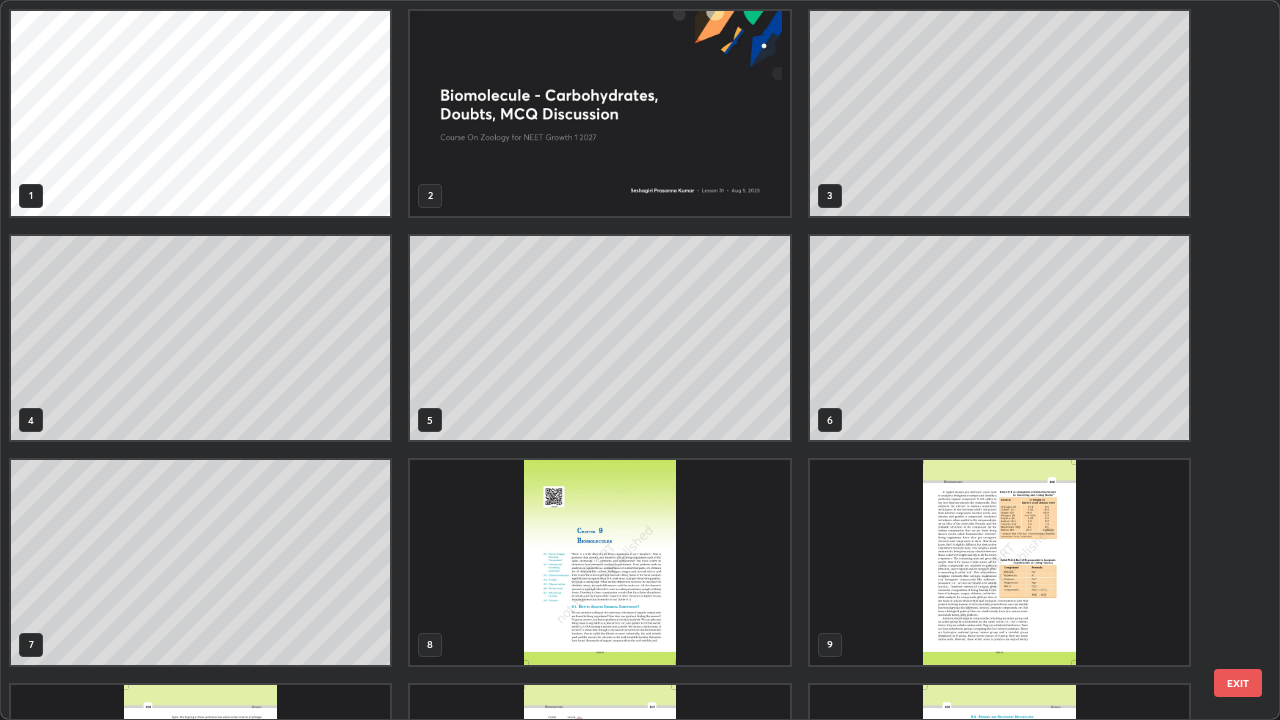 scroll, scrollTop: 203, scrollLeft: 0, axis: vertical 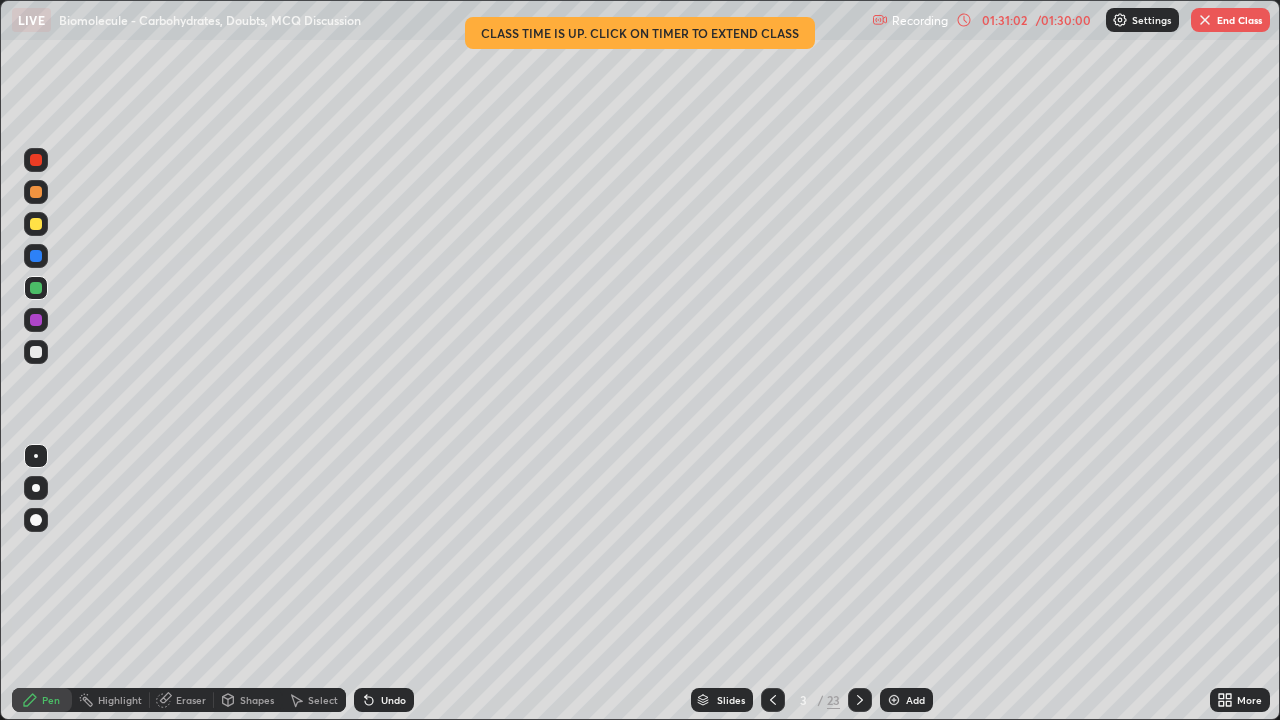 click on "End Class" at bounding box center (1230, 20) 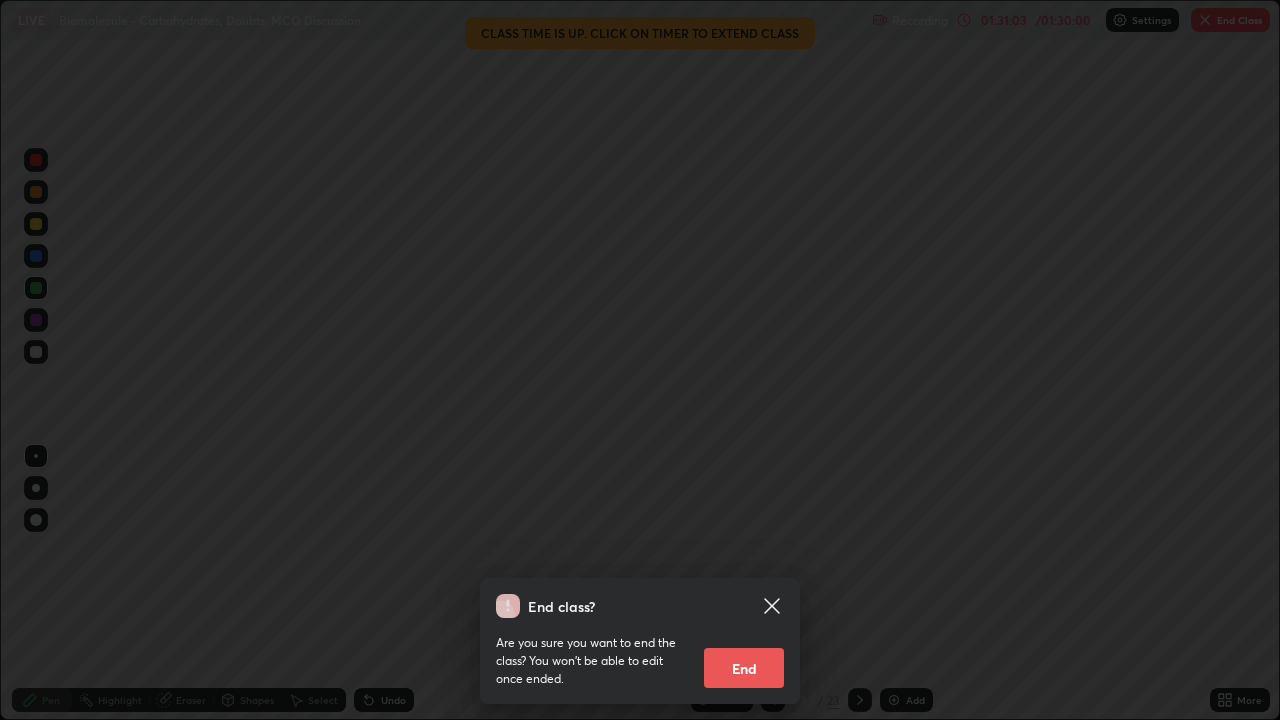 click on "End" at bounding box center [744, 668] 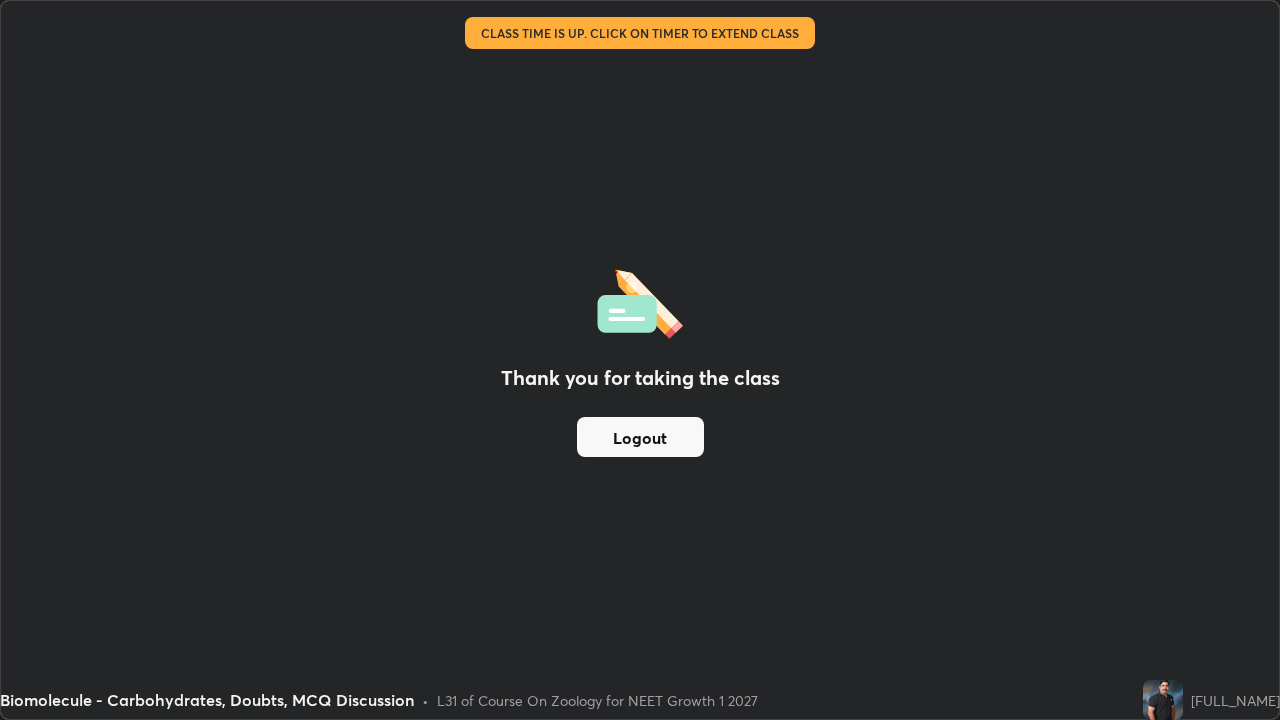 click on "Logout" at bounding box center [640, 437] 